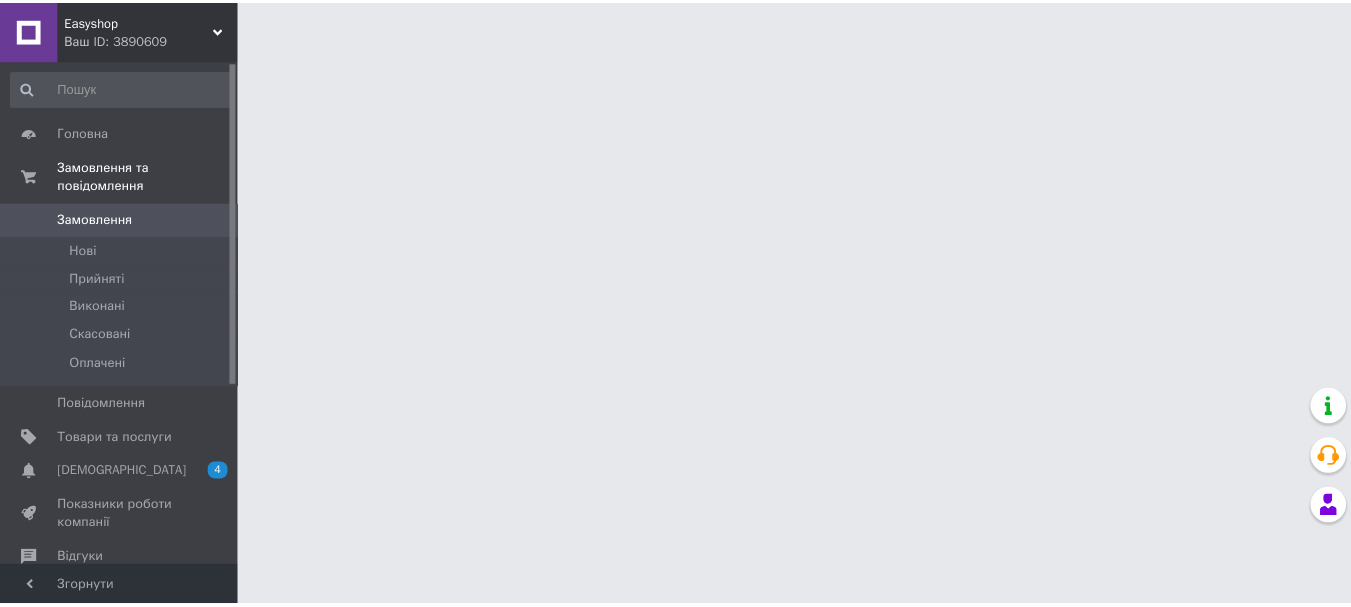 scroll, scrollTop: 0, scrollLeft: 0, axis: both 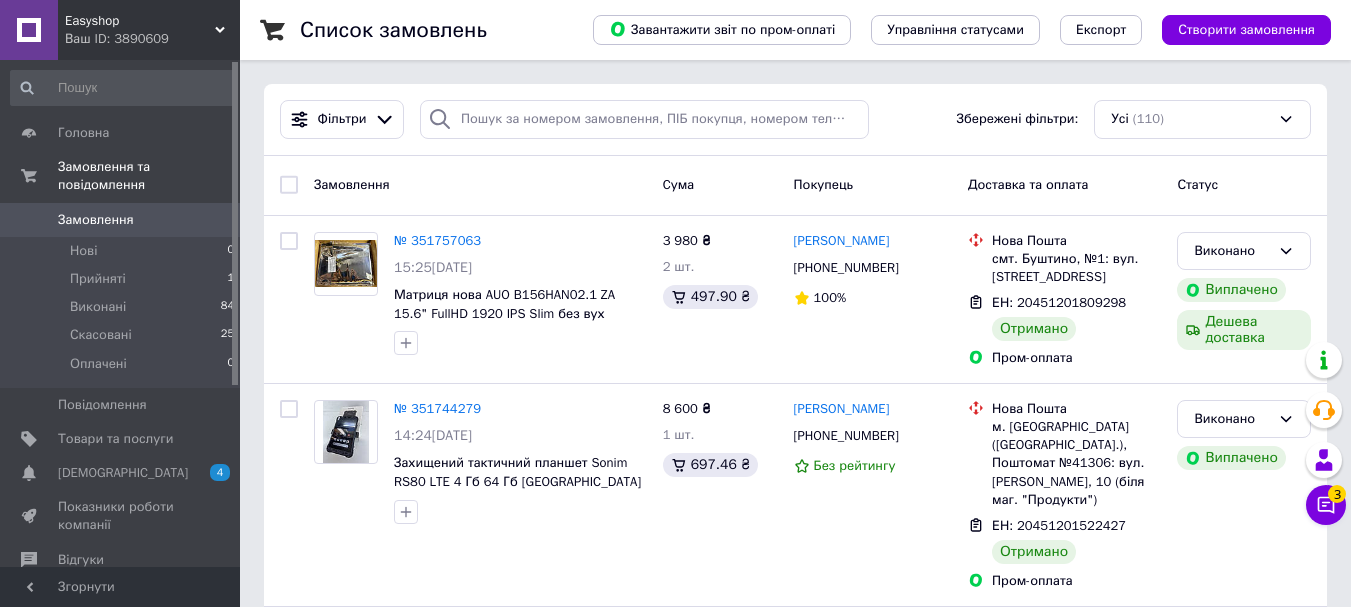 click on "Ваш ID: 3890609" at bounding box center (152, 39) 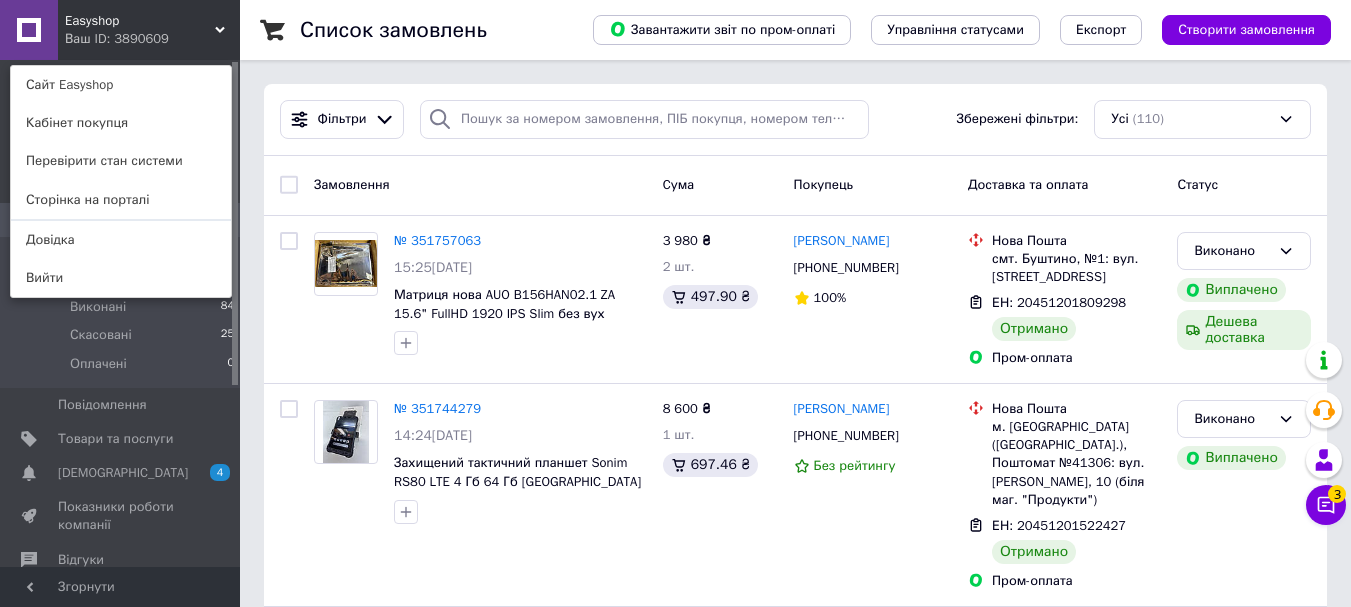 drag, startPoint x: 80, startPoint y: 34, endPoint x: 106, endPoint y: 45, distance: 28.231188 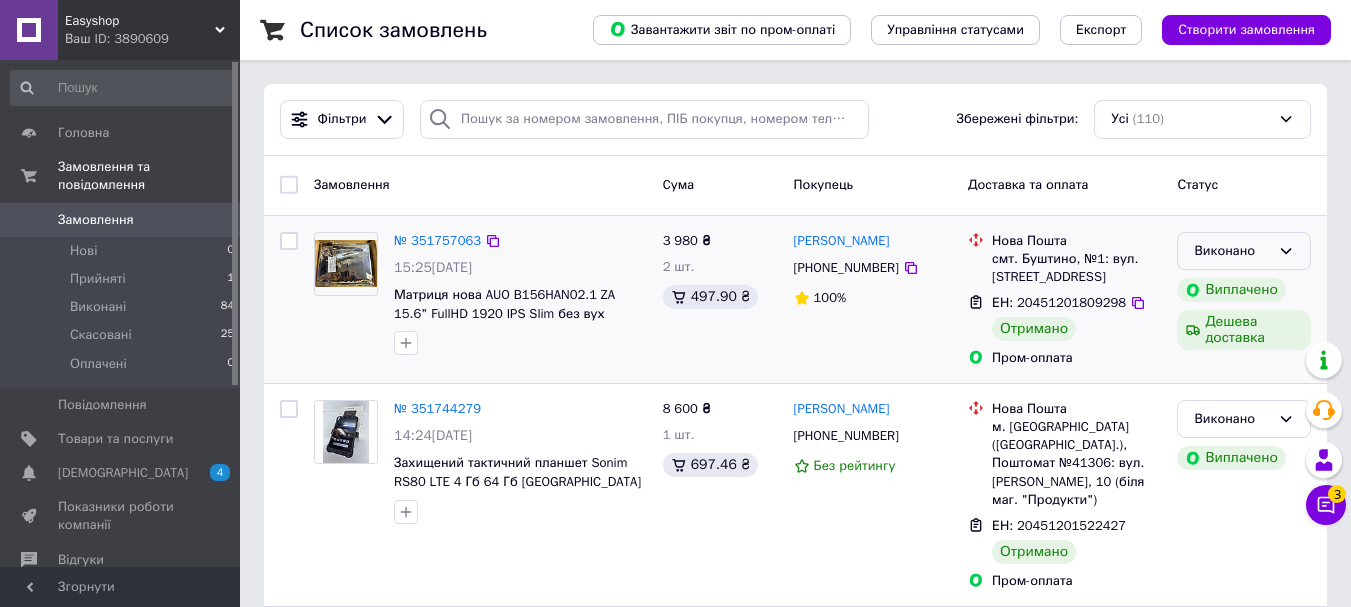 click on "Виконано" at bounding box center (1232, 251) 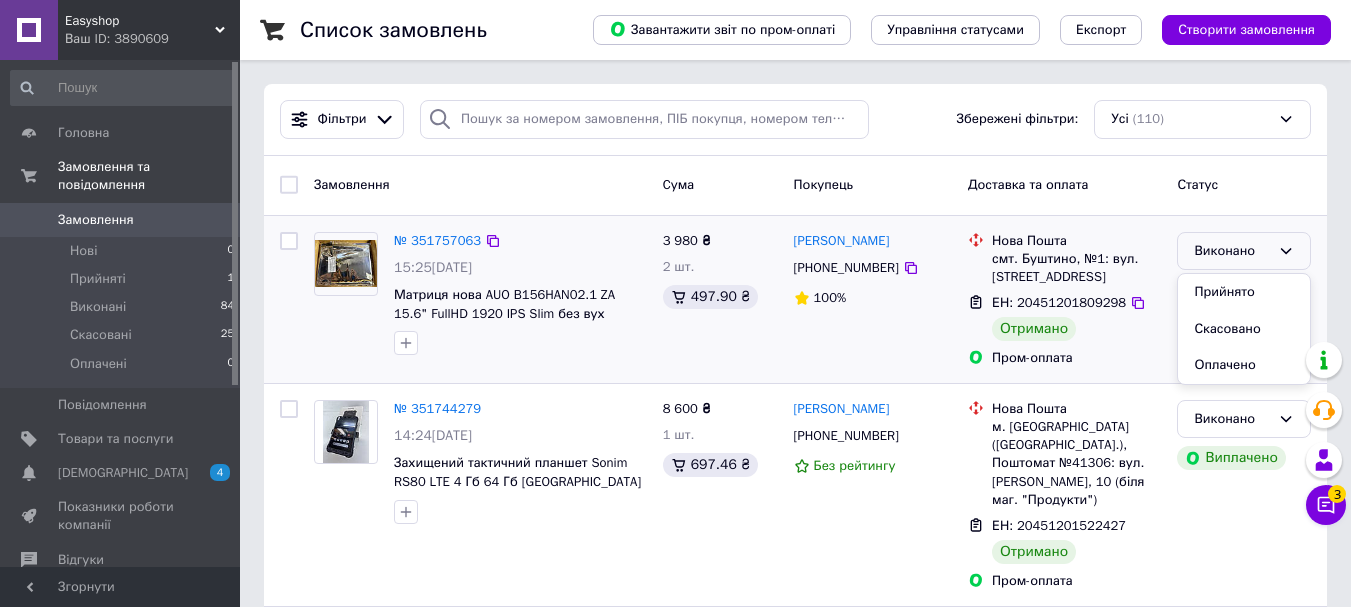click on "№ 351757063 15:25[DATE] Матриця нова AUO B156HAN02.1 ZA 15.6" FullHD 1920 IPS Slim без вух 3 980 ₴ 2 шт. 497.90 ₴ [PERSON_NAME] [PHONE_NUMBER] 100% [GEOGRAPHIC_DATA]. Буштино, №1: вул. [STREET_ADDRESS] ЕН: 20451201809298 Отримано Пром-оплата Виконано Прийнято Скасовано Оплачено Виплачено Дешева доставка" at bounding box center [795, 299] 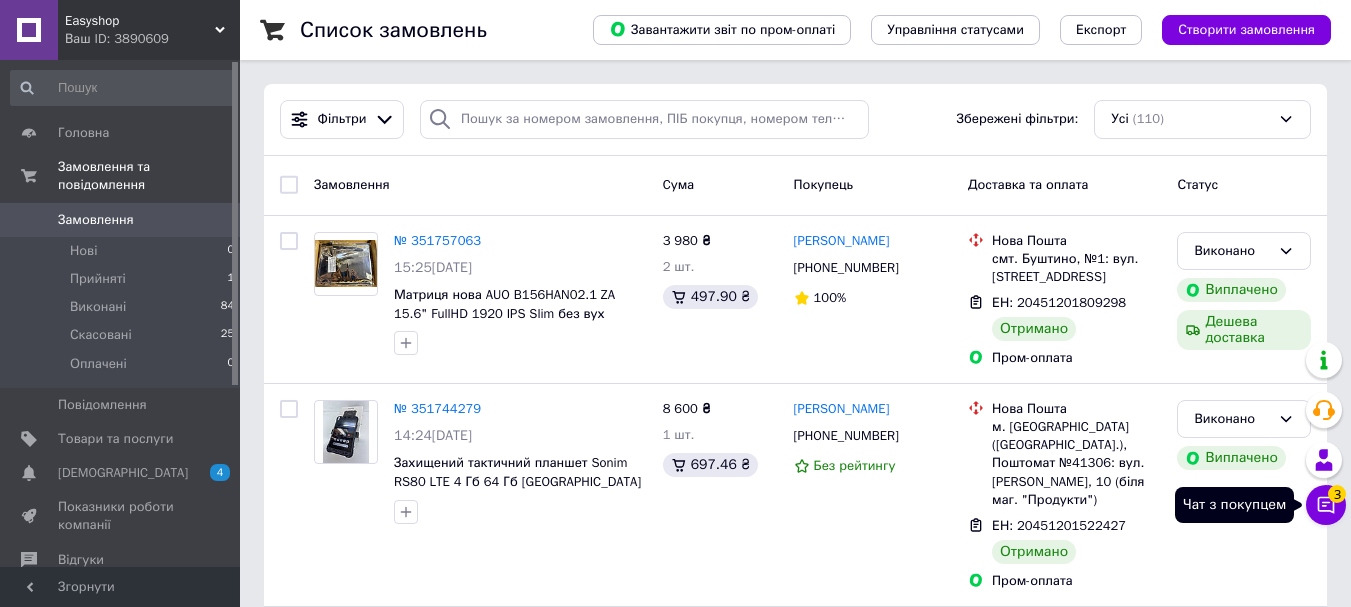click on "3" at bounding box center [1337, 494] 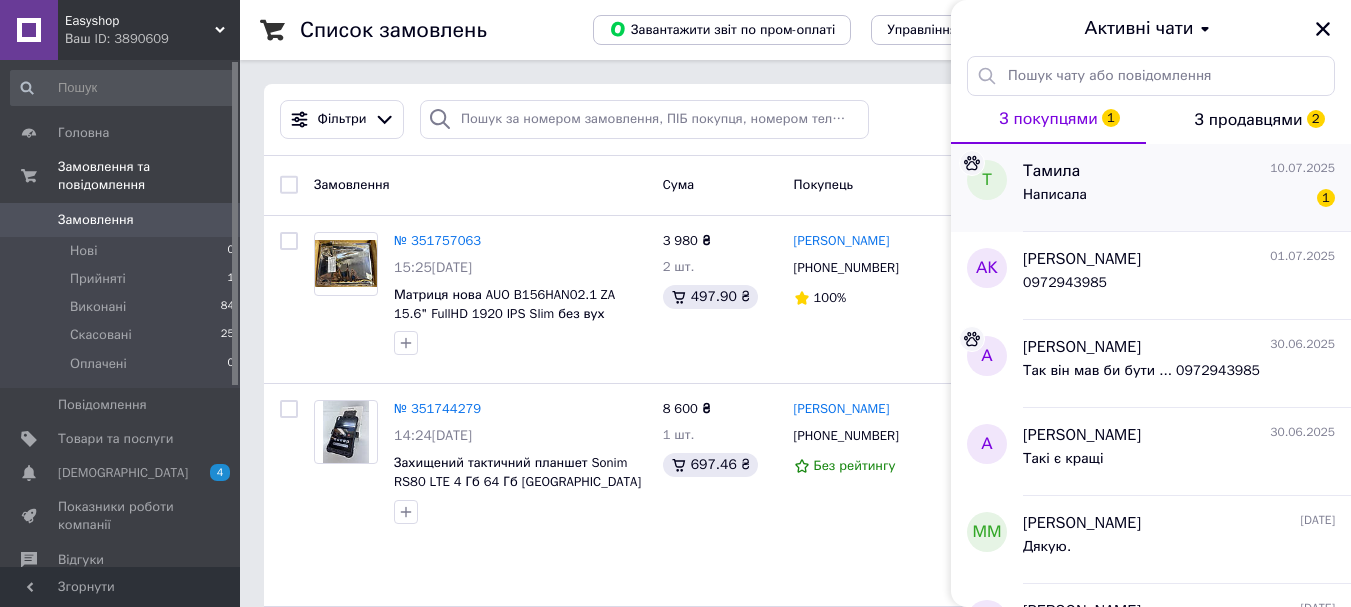 click on "Написала 1" at bounding box center (1179, 199) 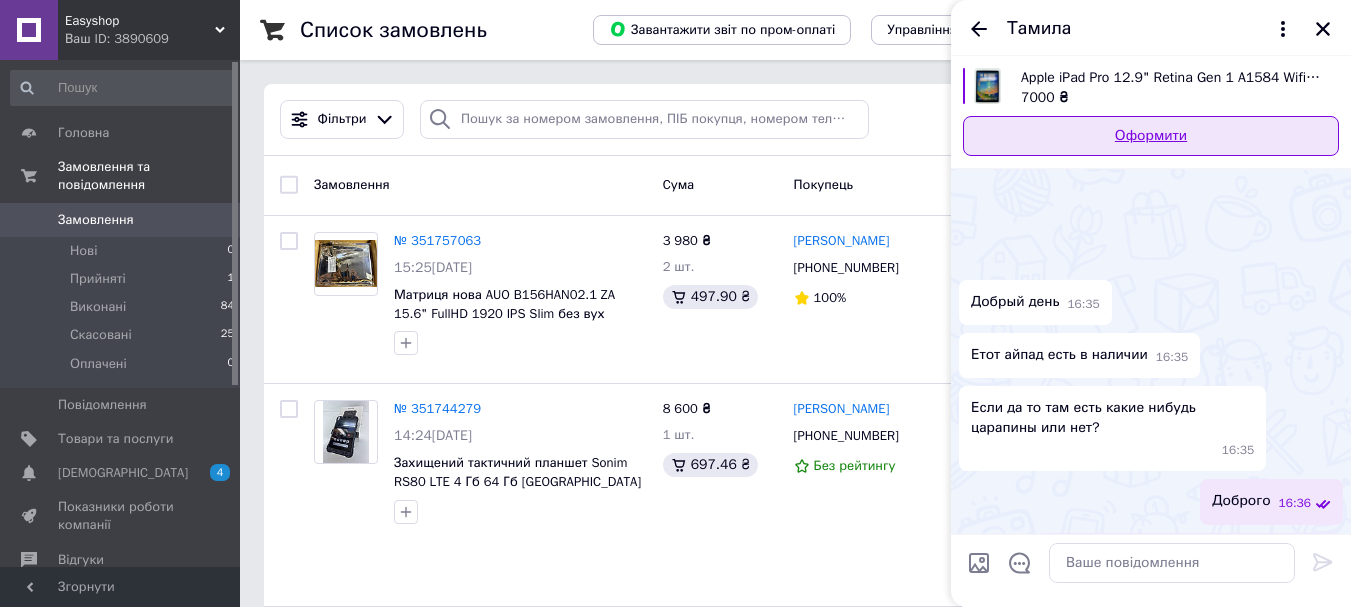 scroll, scrollTop: 959, scrollLeft: 0, axis: vertical 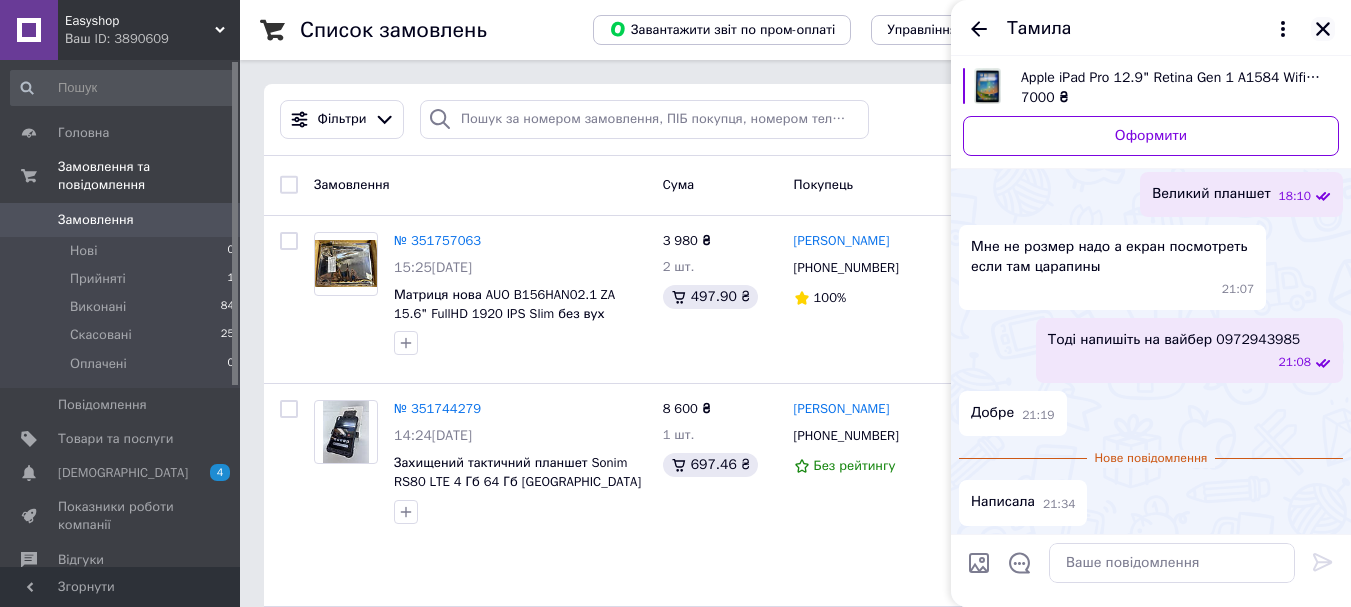 click 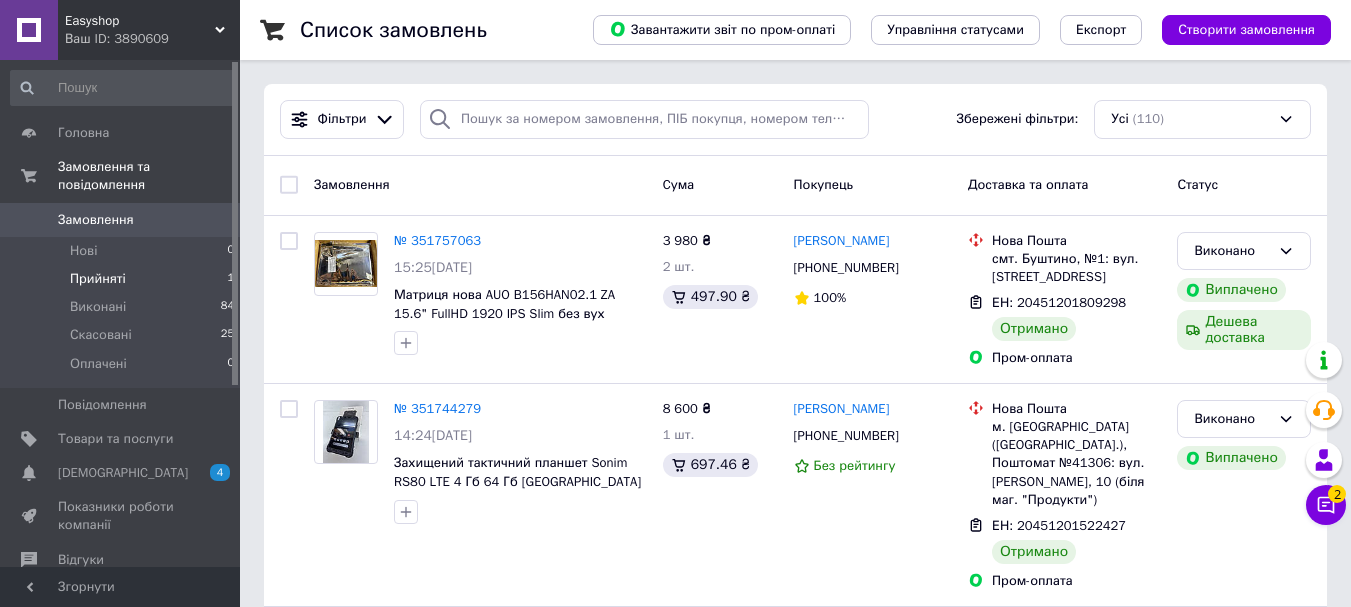 click on "Прийняті" at bounding box center [98, 279] 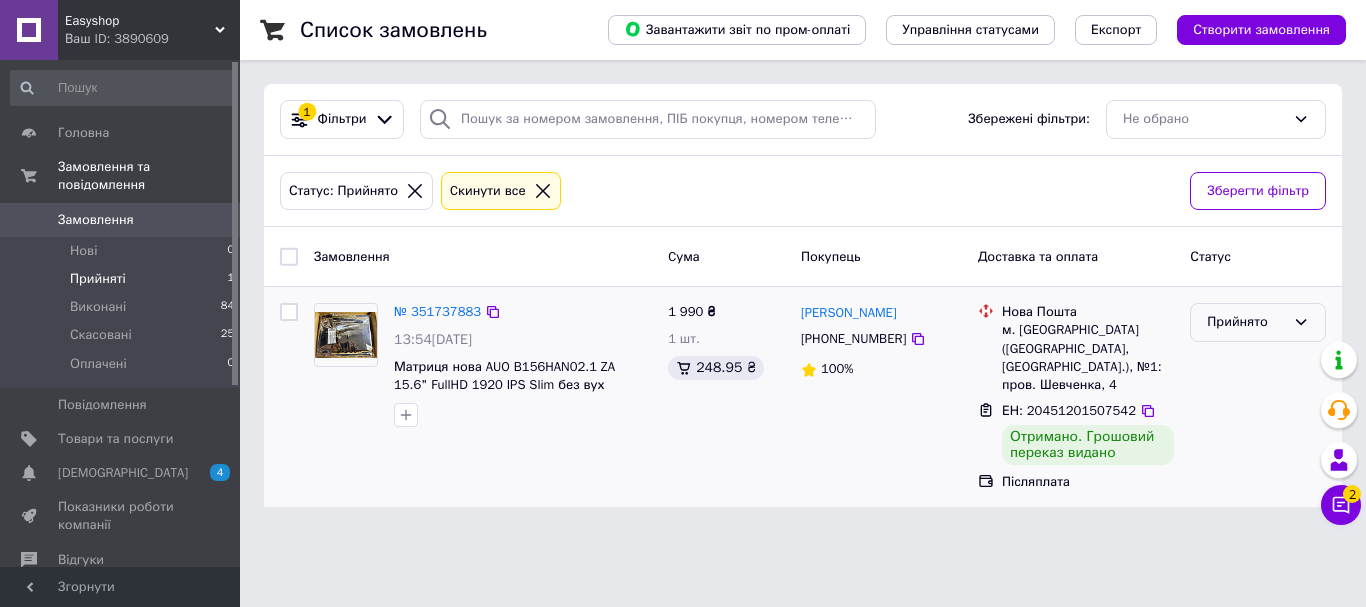 click on "Прийнято" at bounding box center [1258, 322] 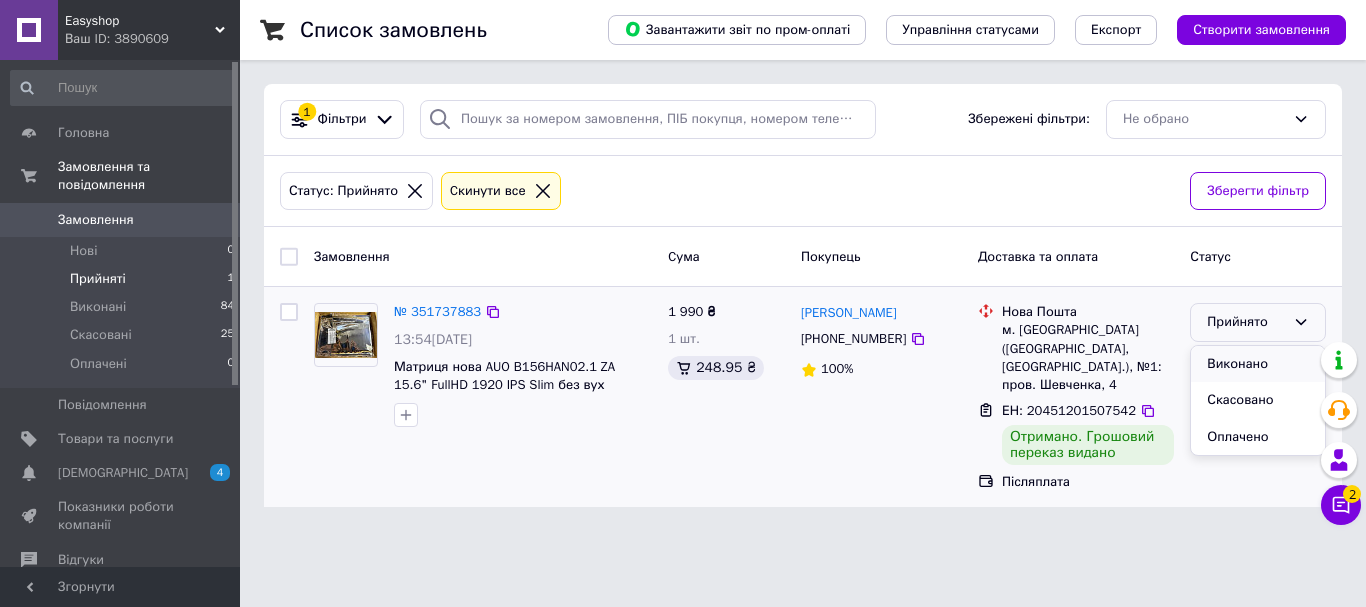 click on "Виконано" at bounding box center (1258, 364) 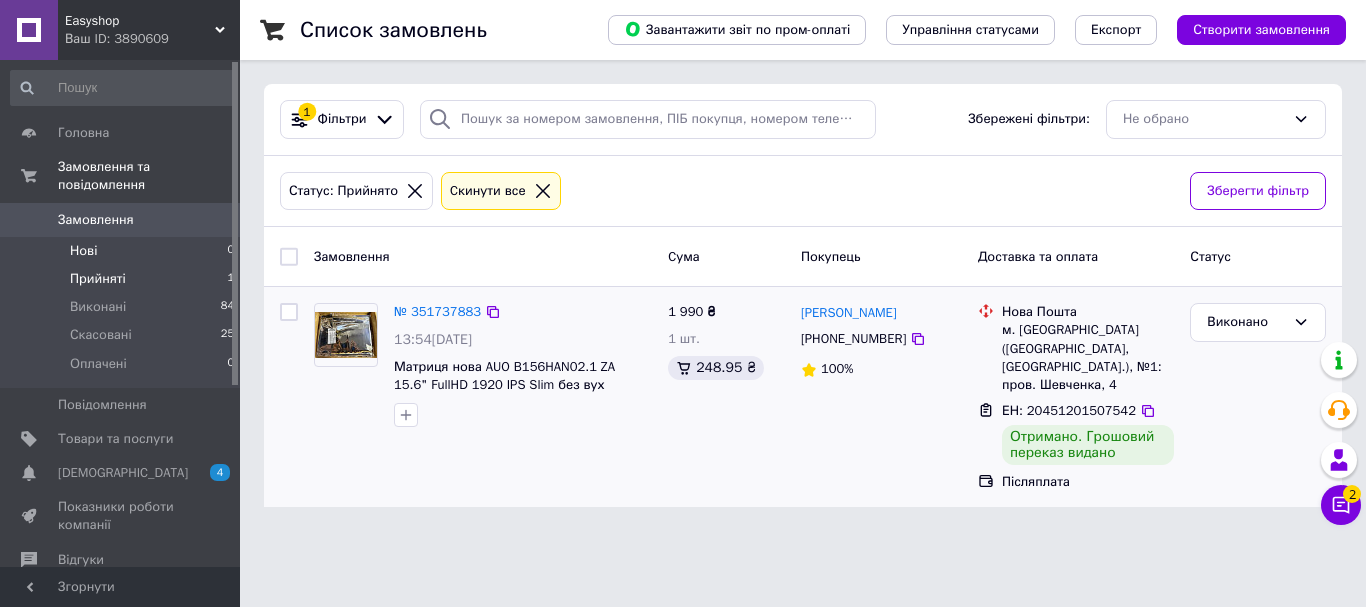 click on "Нові 0" at bounding box center (123, 251) 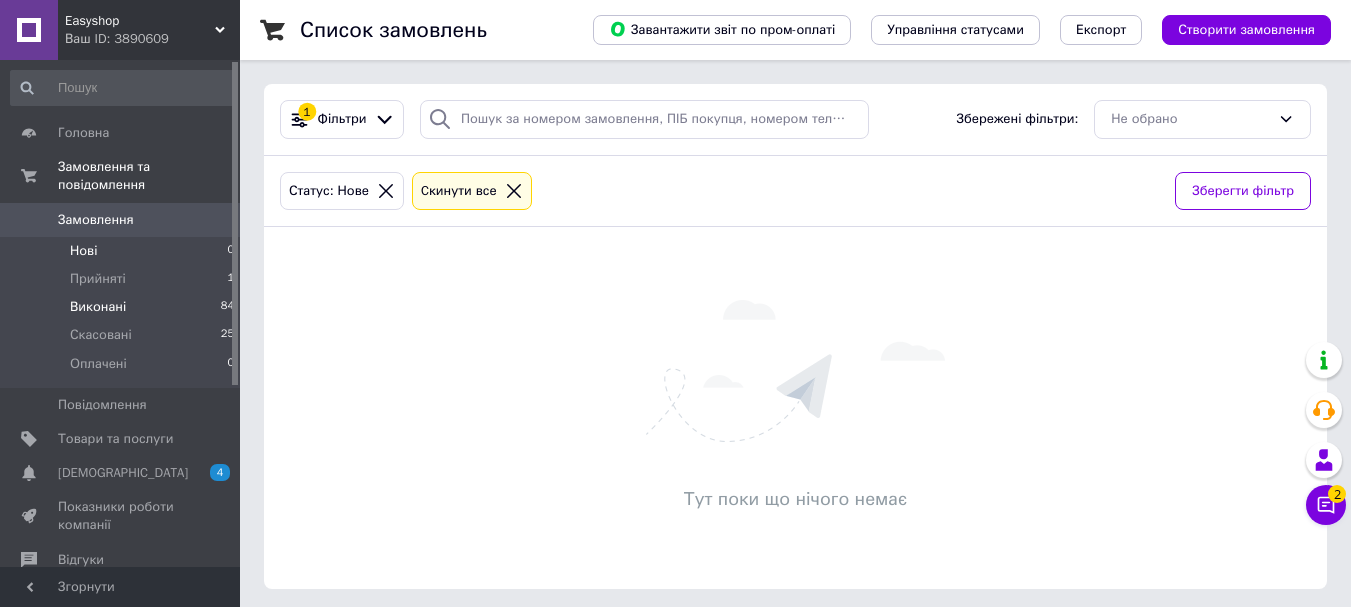 click on "Виконані 84" at bounding box center [123, 307] 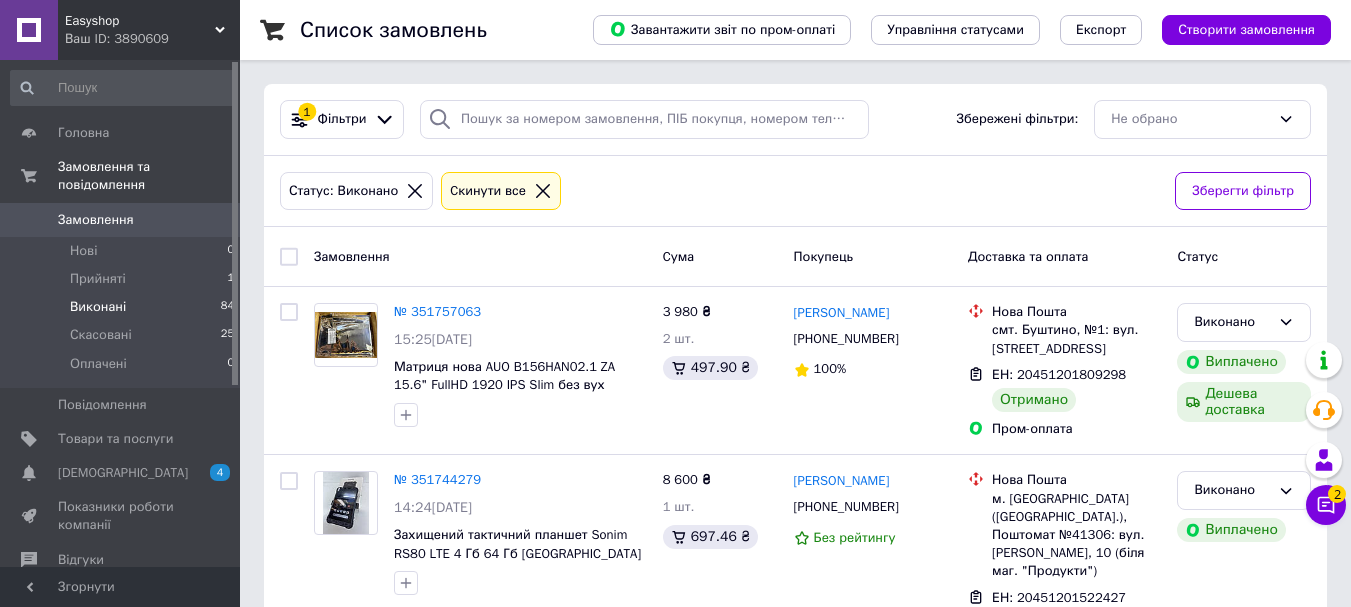 click on "Ваш ID: 3890609" at bounding box center [152, 39] 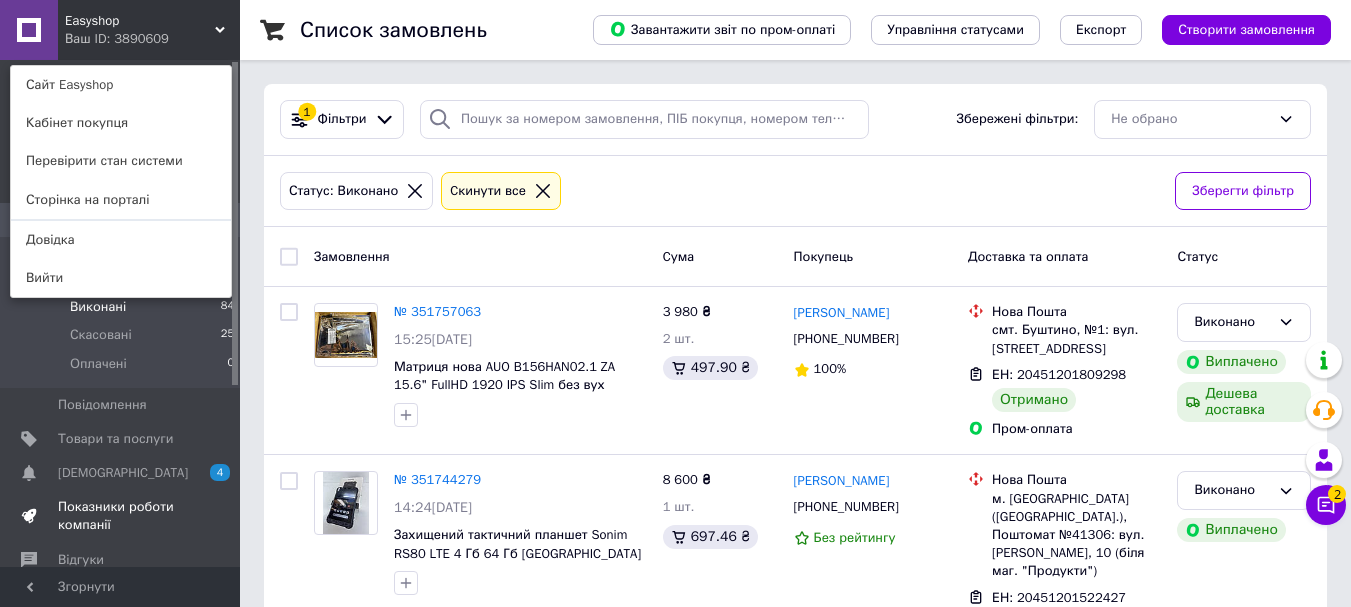 click on "Показники роботи компанії" at bounding box center [121, 516] 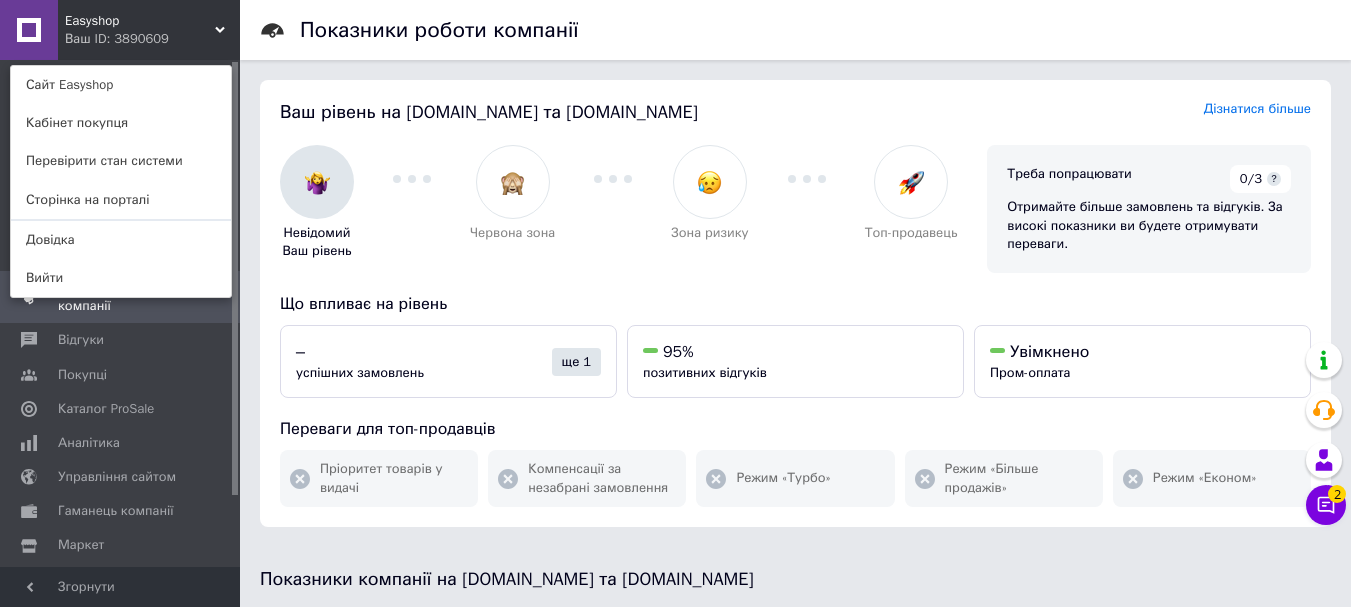 click at bounding box center (317, 182) 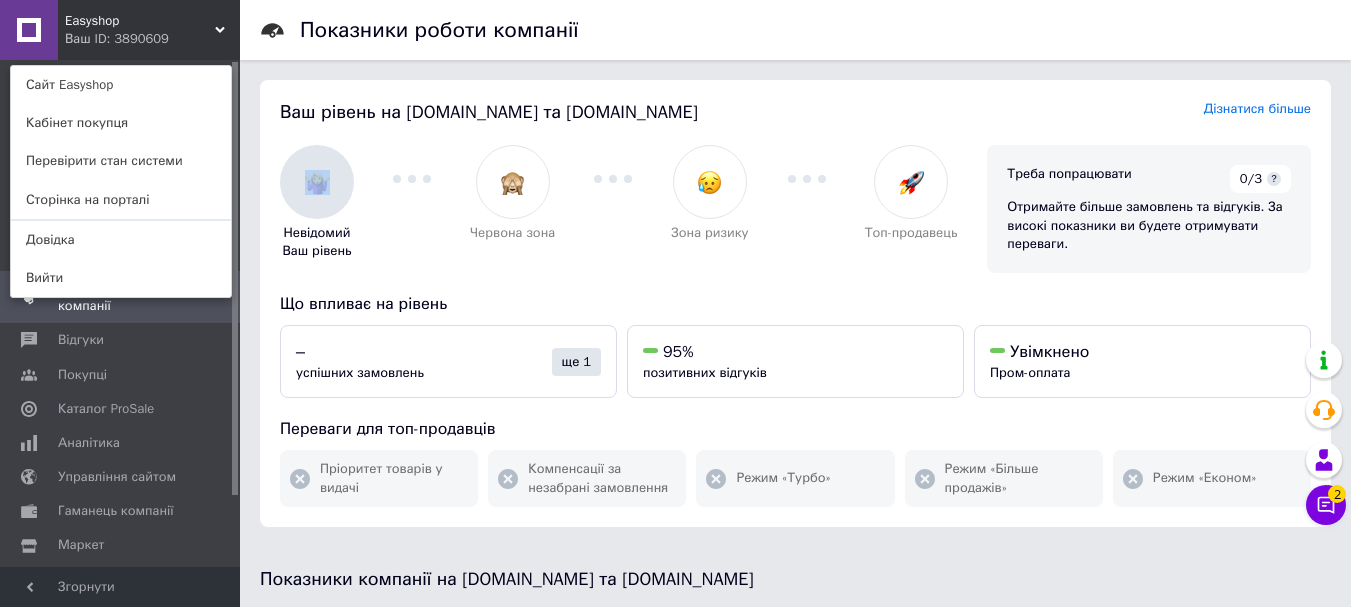 click at bounding box center (317, 182) 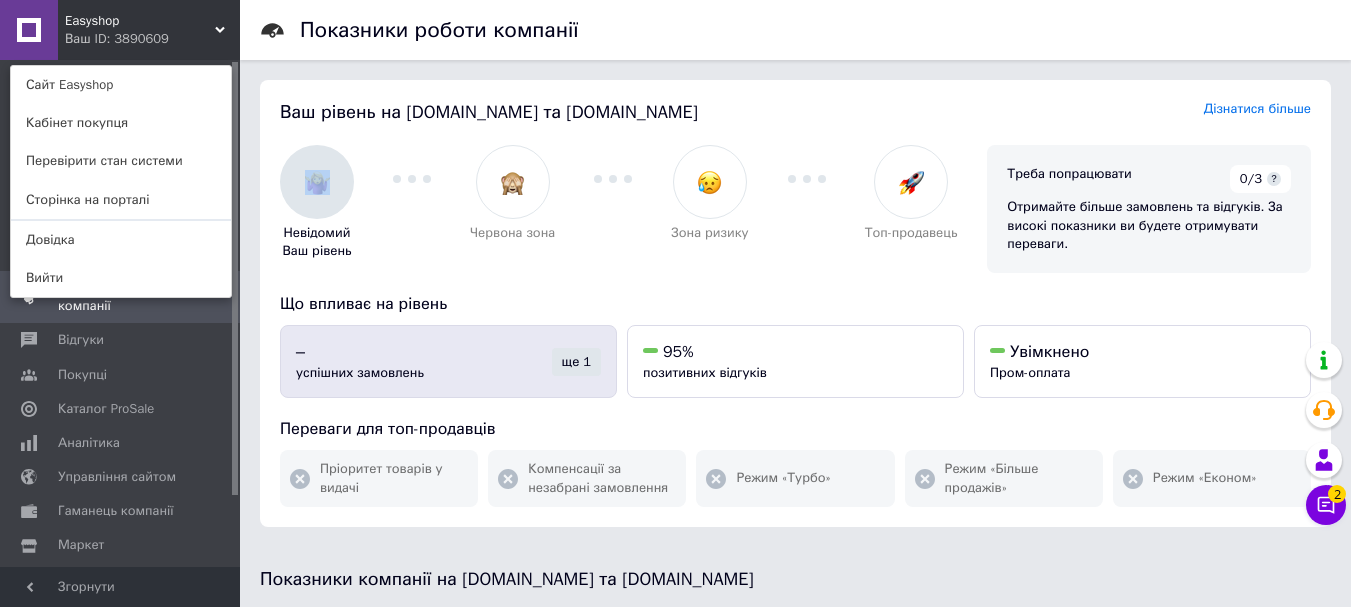 click on "ще 1" at bounding box center [576, 362] 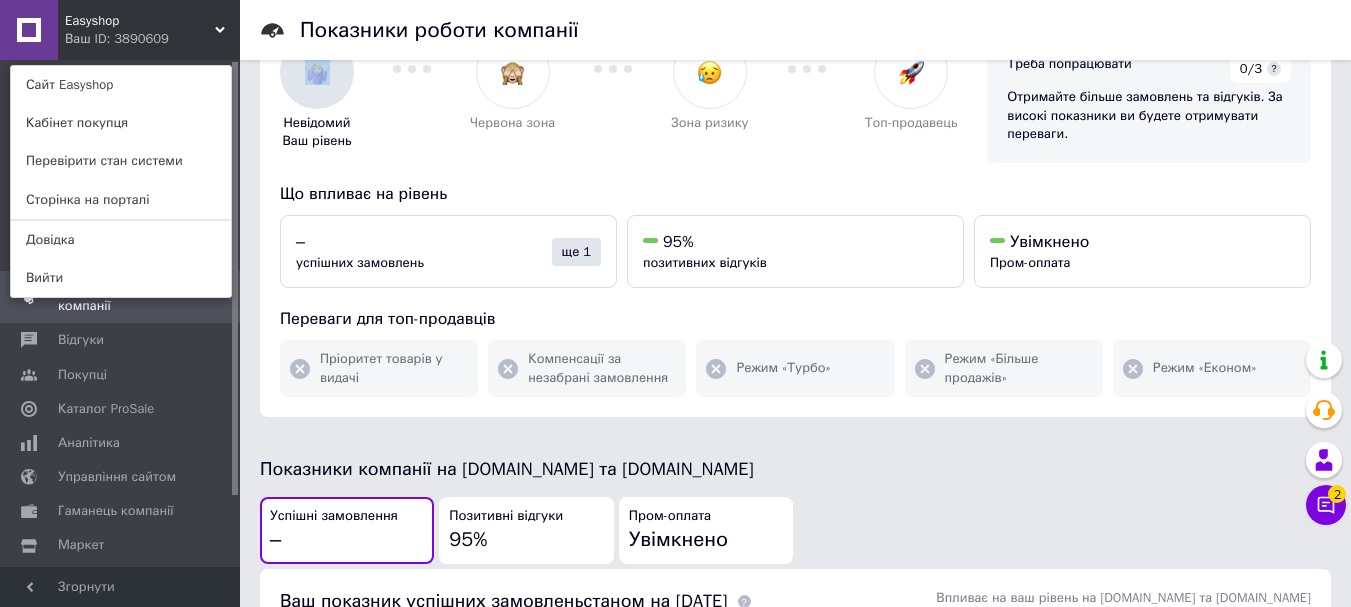 scroll, scrollTop: 4, scrollLeft: 0, axis: vertical 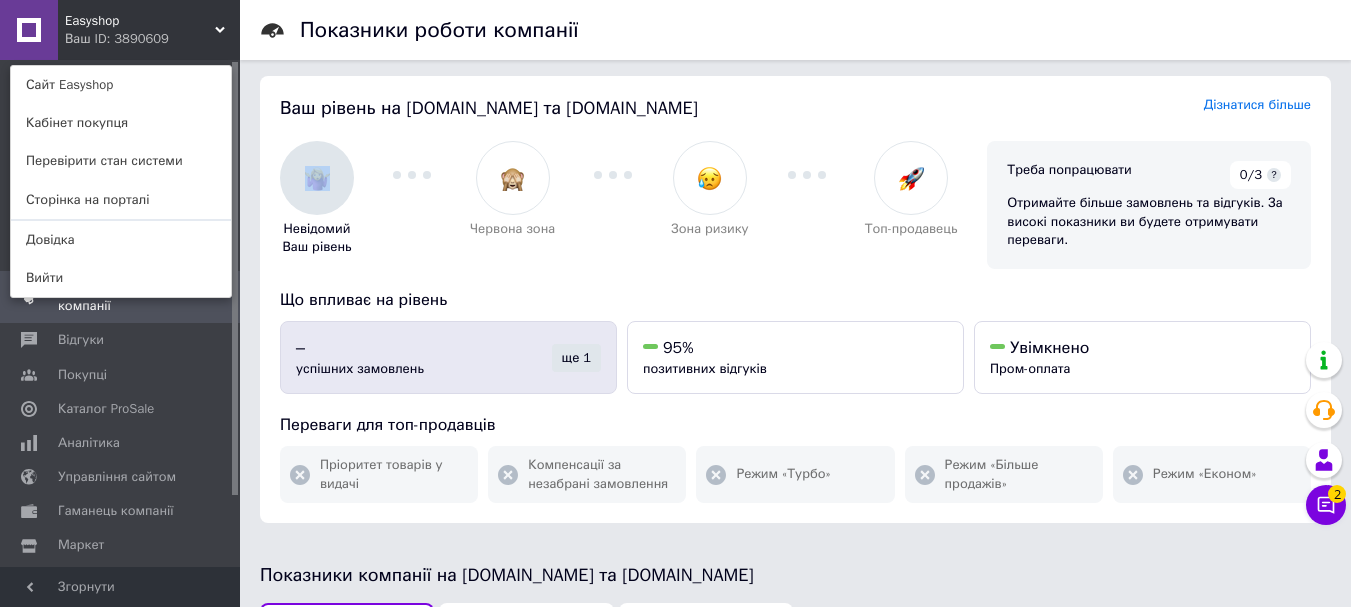 click on "ще 1" at bounding box center (576, 358) 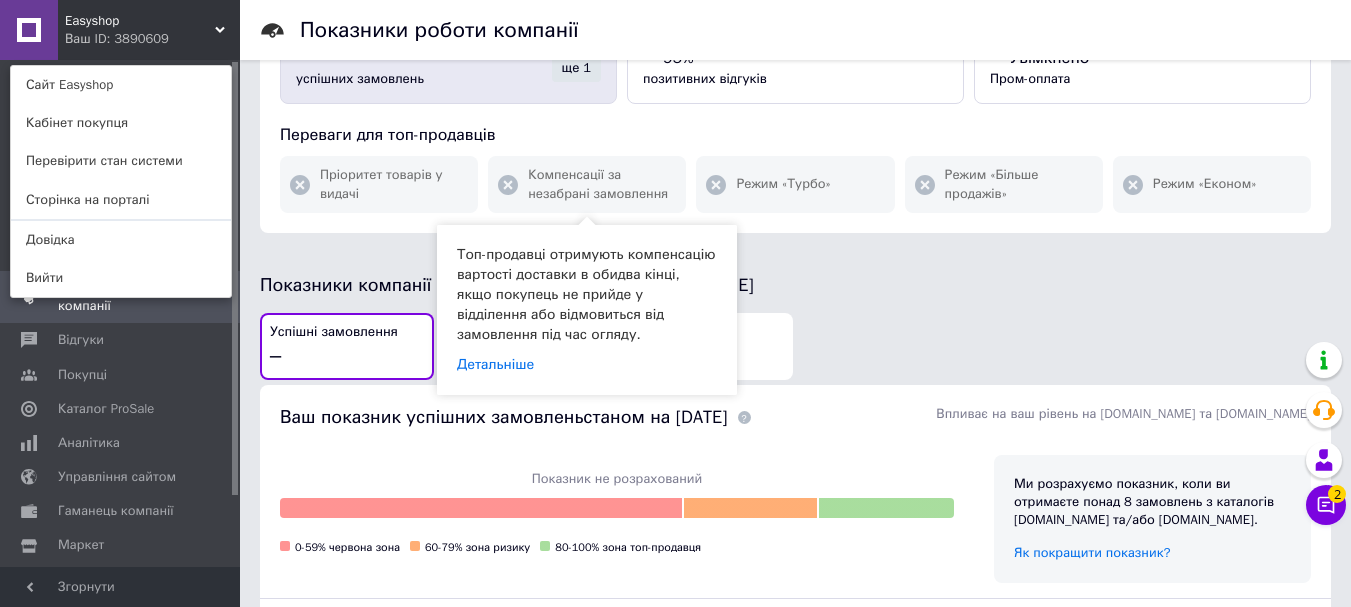 scroll, scrollTop: 600, scrollLeft: 0, axis: vertical 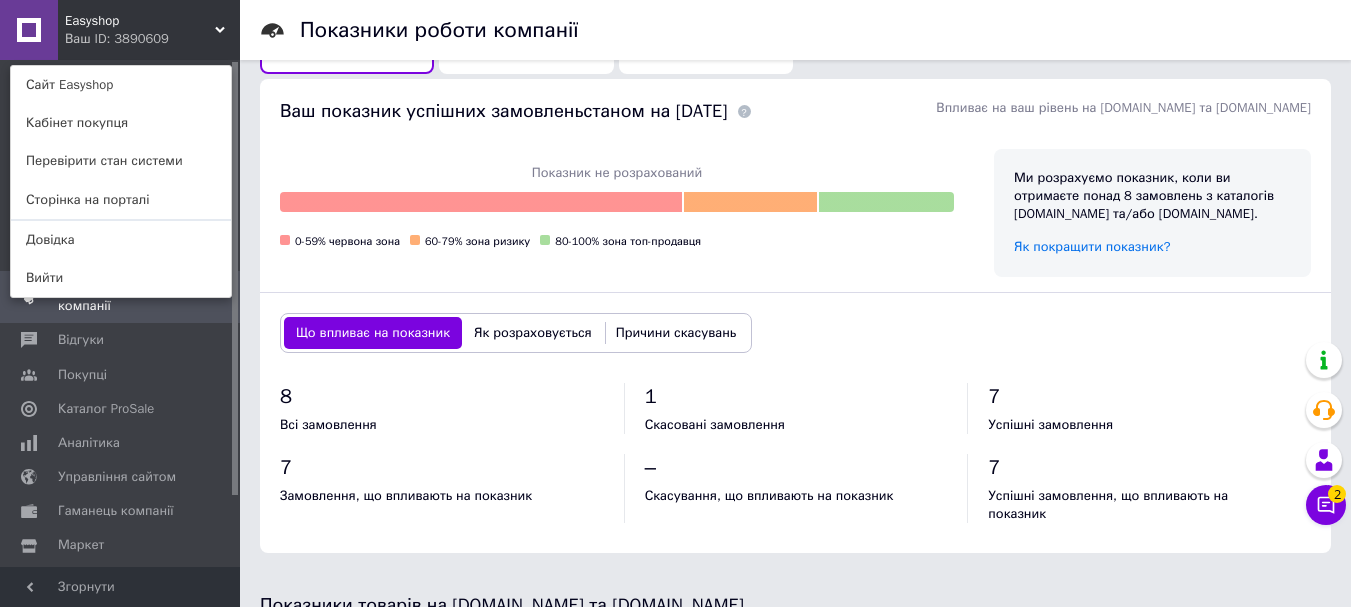 click on "Як розраховується" at bounding box center (533, 333) 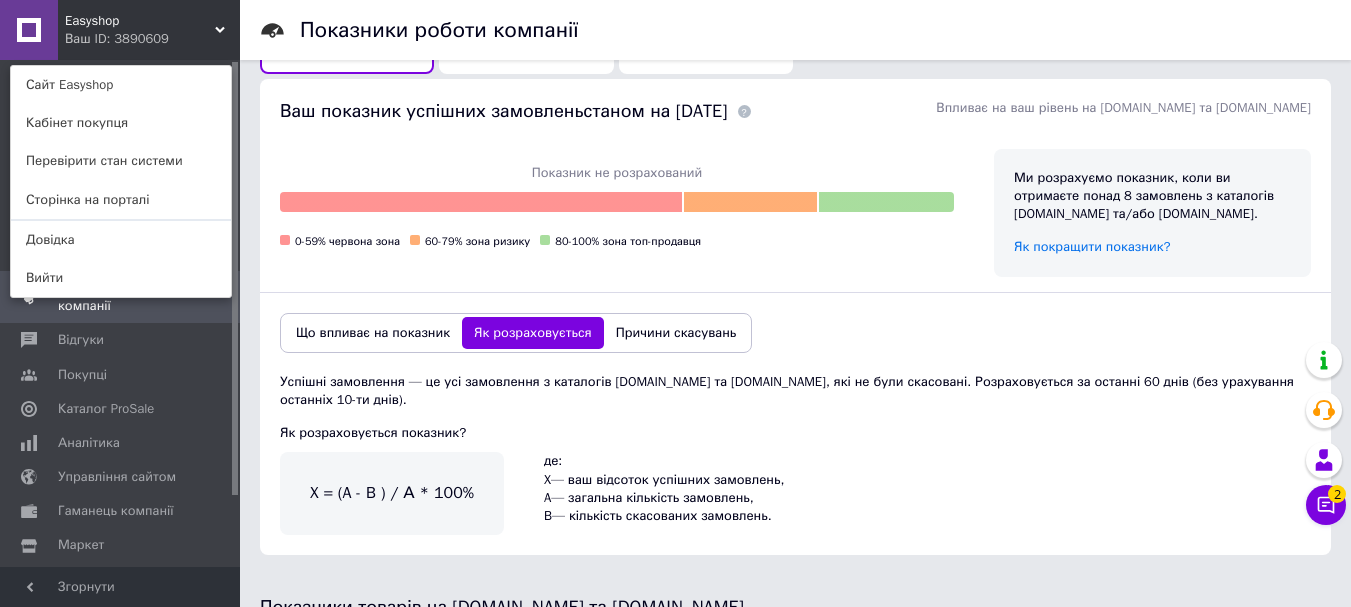 click on "Причини скасувань" at bounding box center [676, 333] 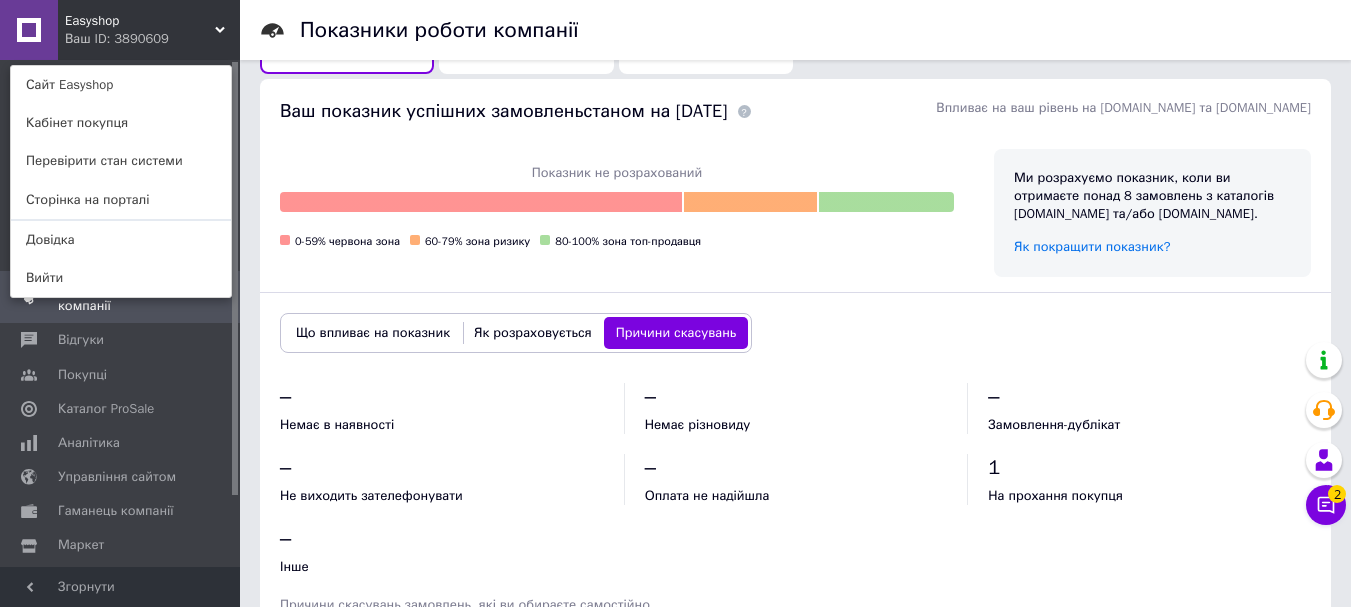 click on "Що впливає на показник" at bounding box center [373, 333] 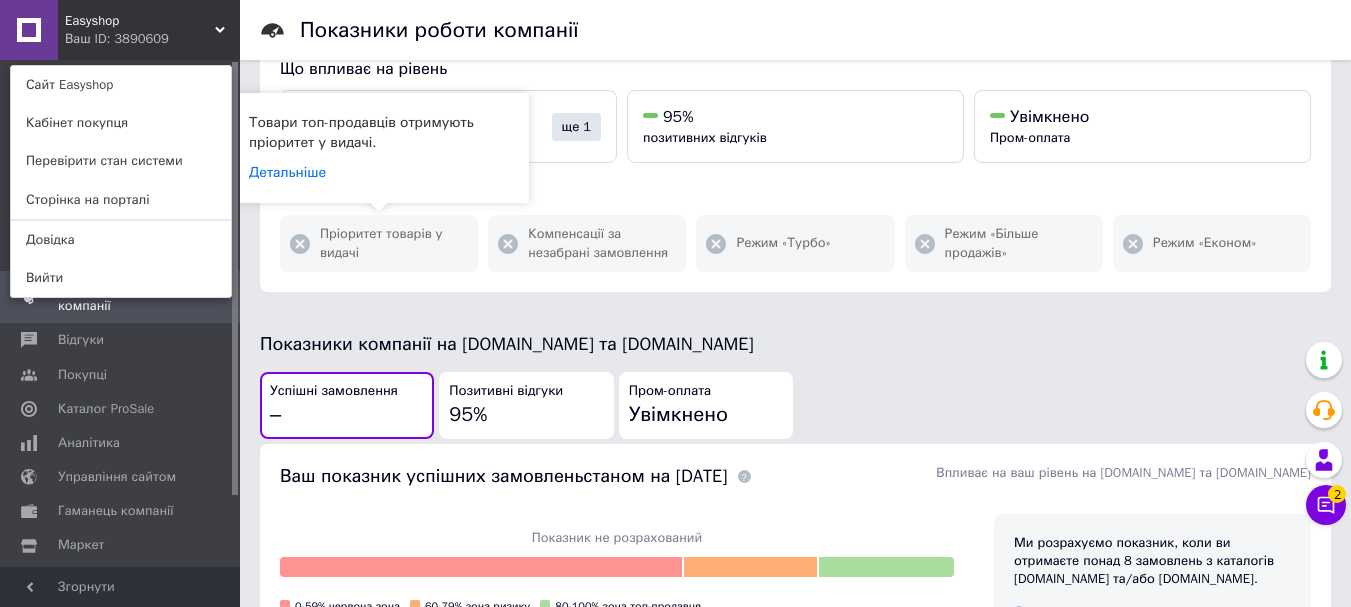 scroll, scrollTop: 200, scrollLeft: 0, axis: vertical 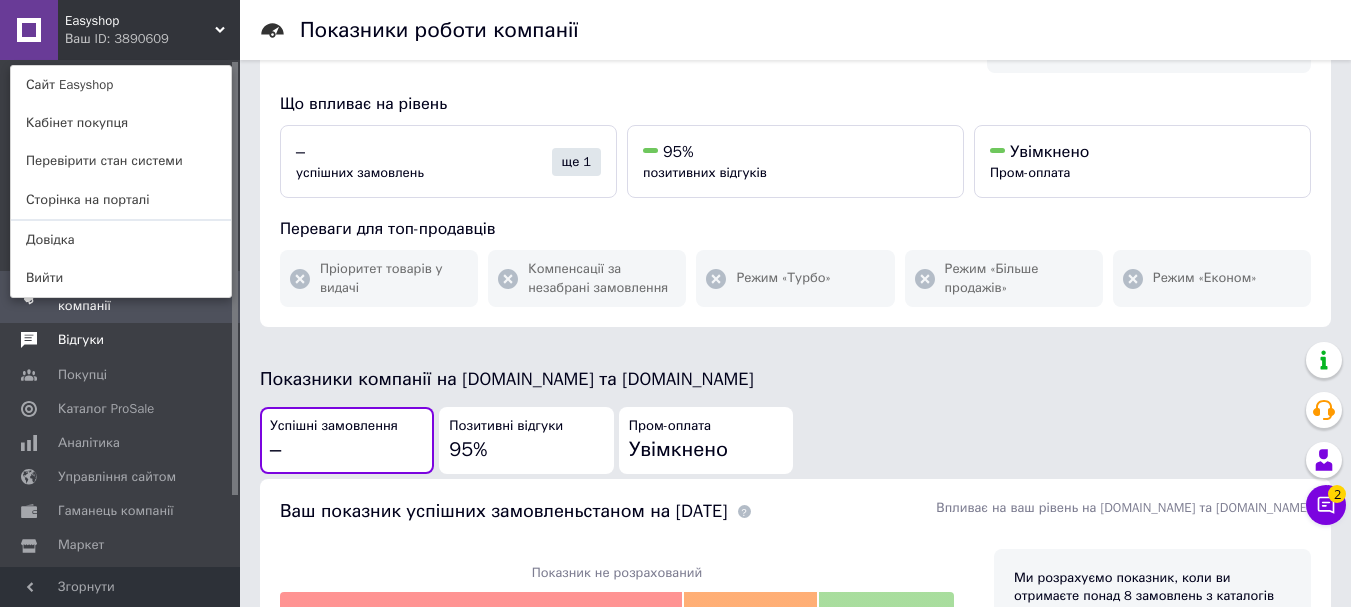 click on "Відгуки" at bounding box center [121, 340] 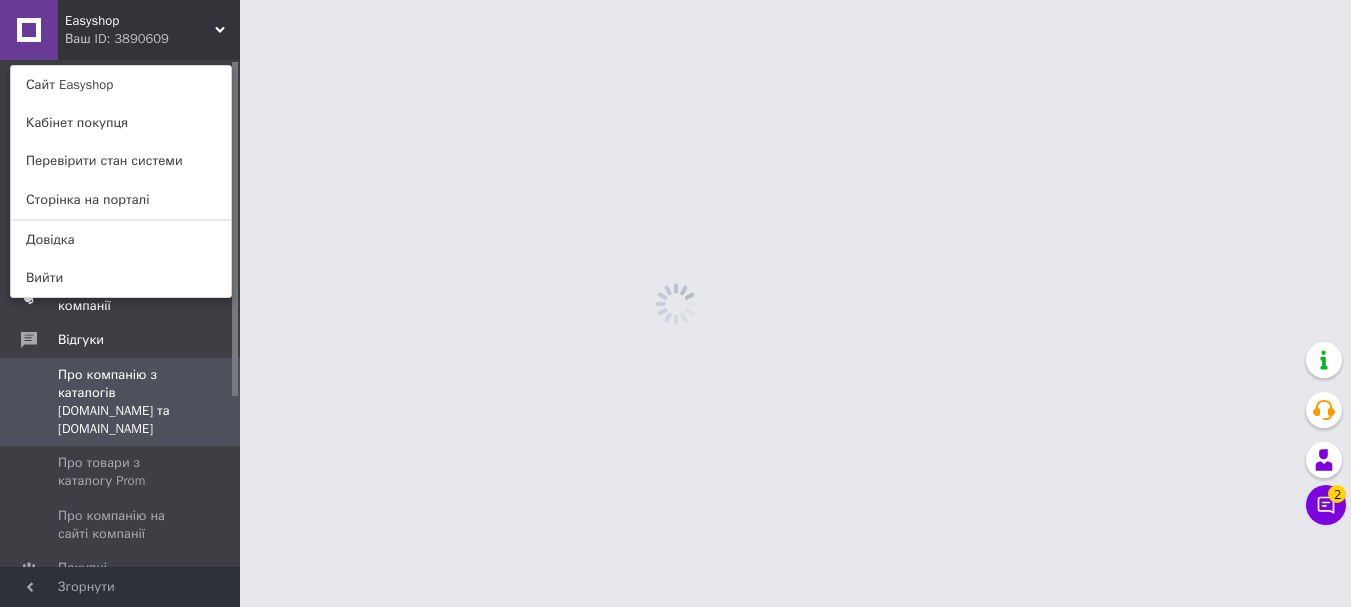 scroll, scrollTop: 0, scrollLeft: 0, axis: both 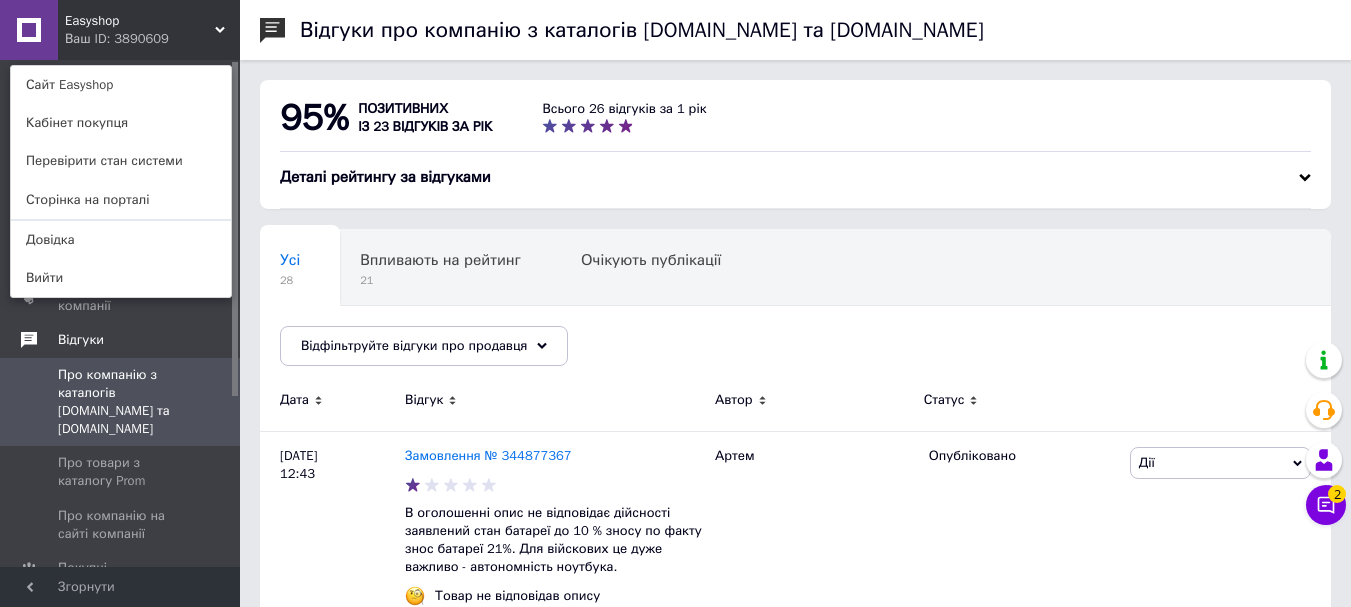 click on "Відгуки" at bounding box center (149, 340) 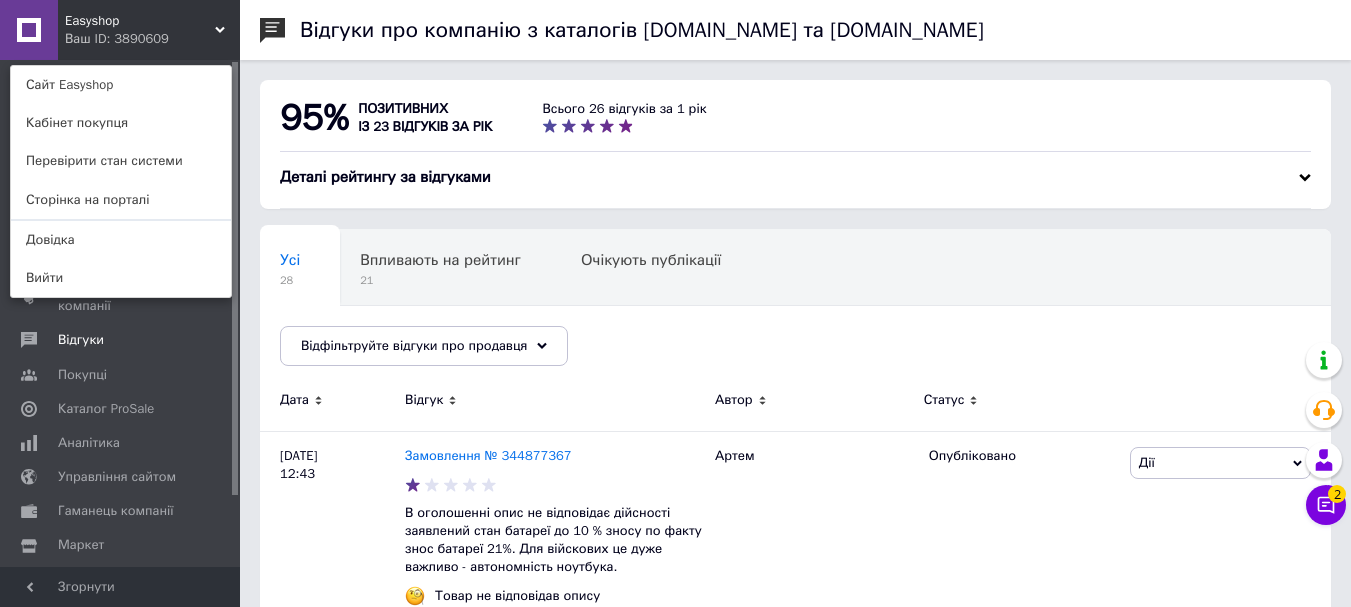 click 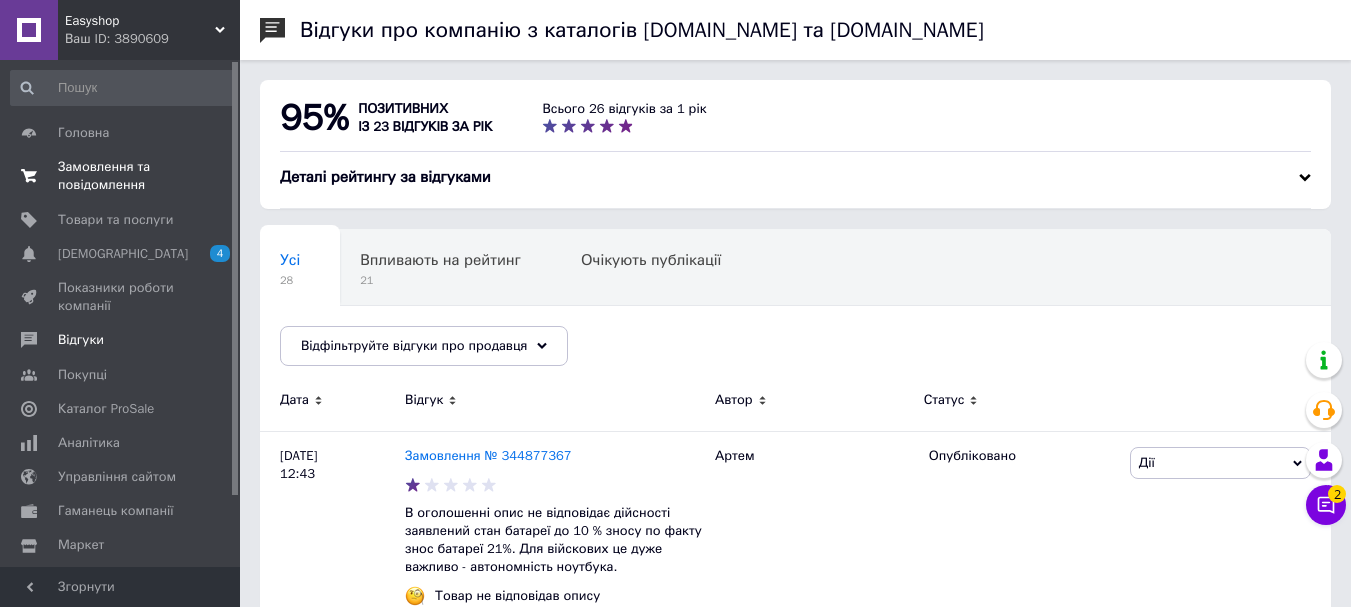 click on "Замовлення та повідомлення" at bounding box center (121, 176) 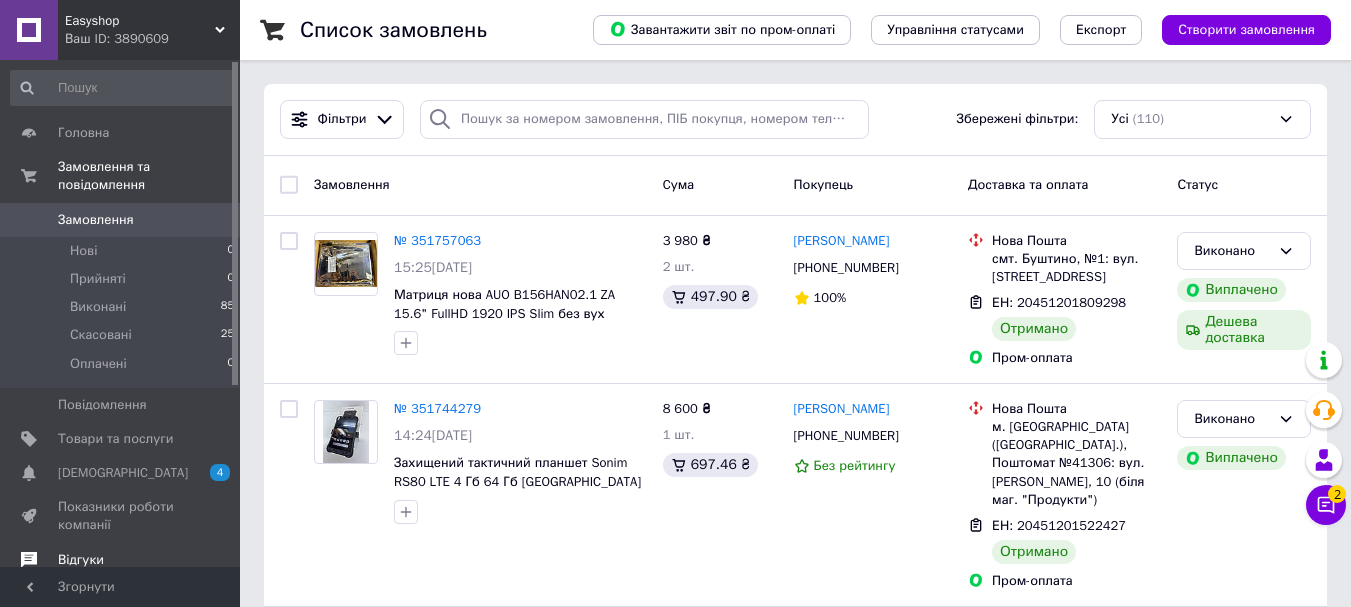 click on "Відгуки" at bounding box center [81, 560] 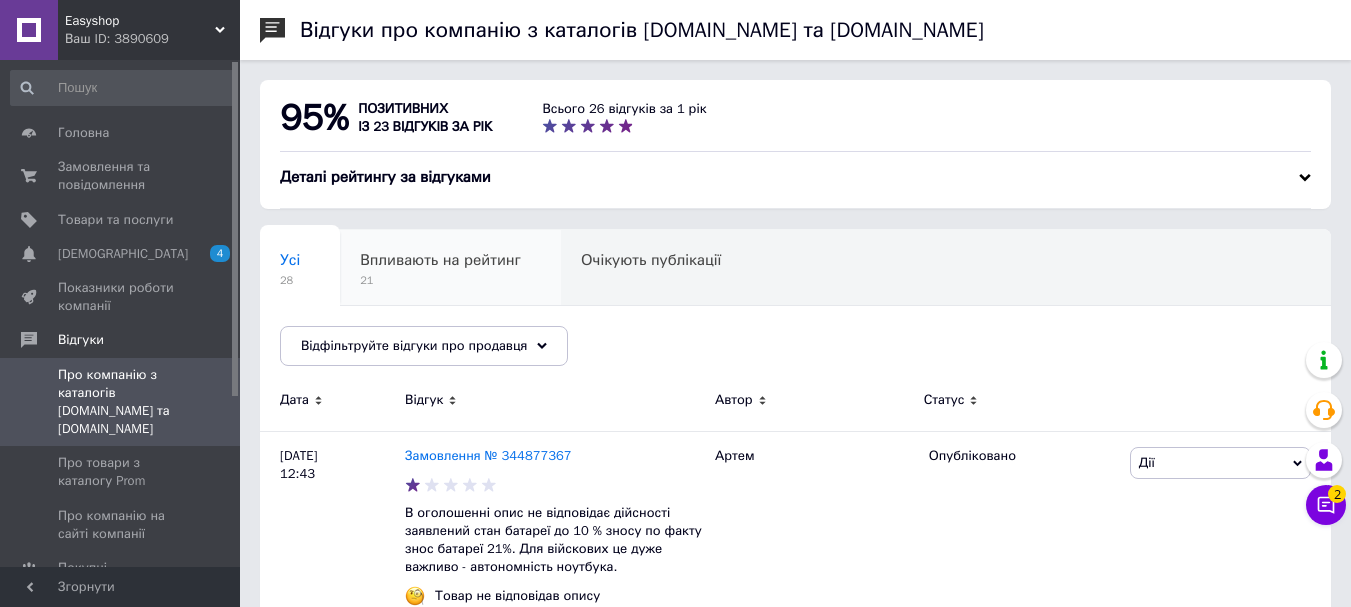 click on "Впливають на рейтинг" at bounding box center [440, 260] 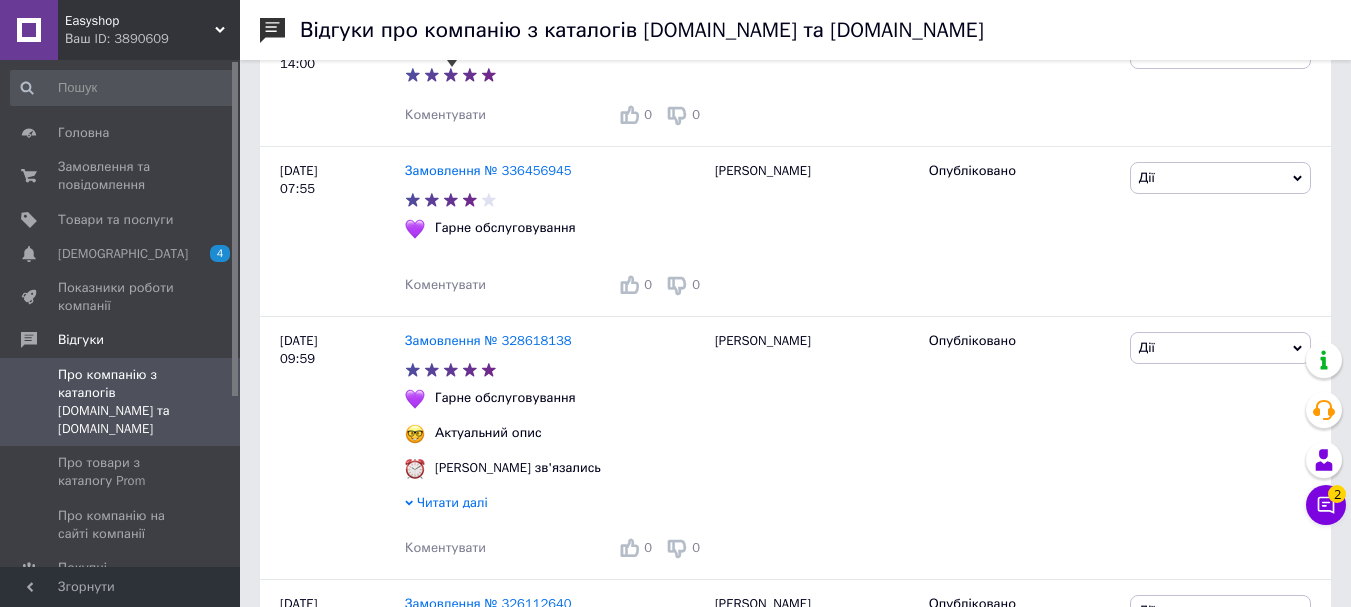 scroll, scrollTop: 700, scrollLeft: 0, axis: vertical 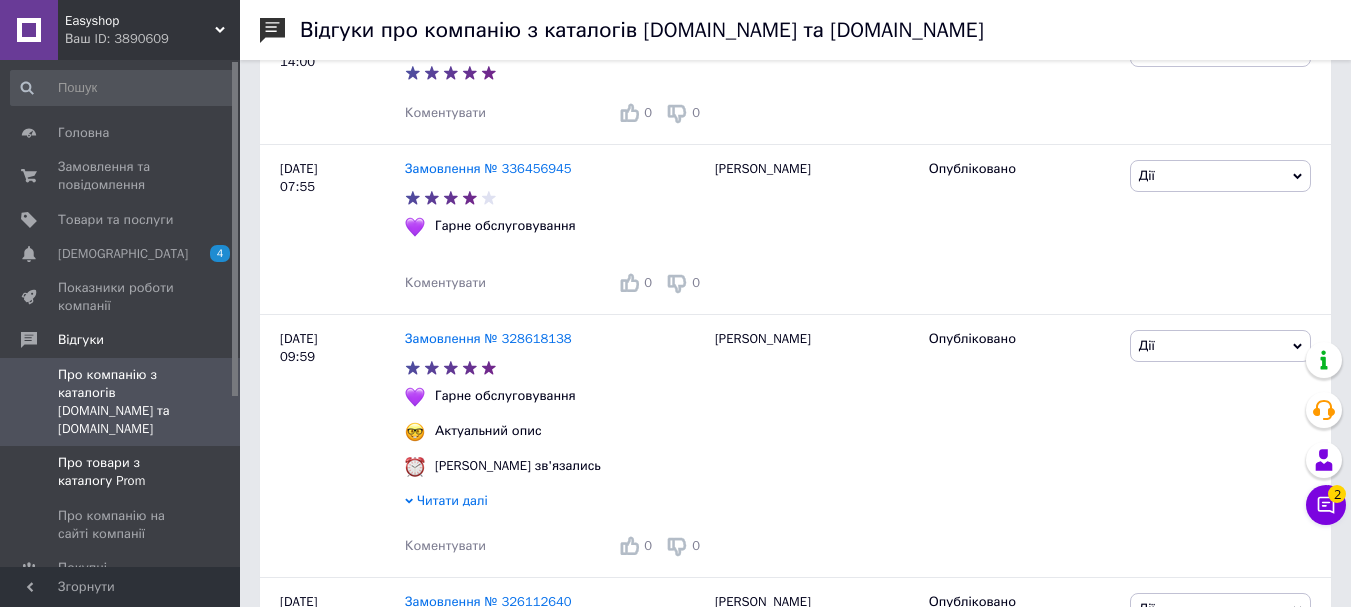 click at bounding box center [212, 472] 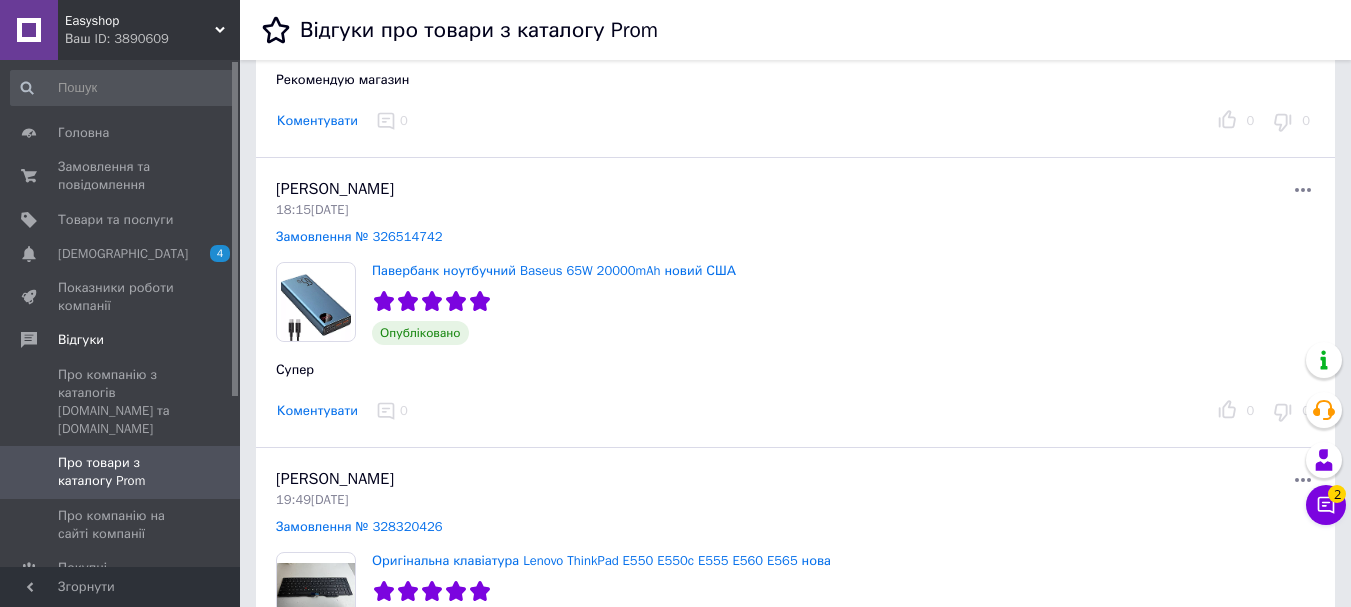 scroll, scrollTop: 300, scrollLeft: 0, axis: vertical 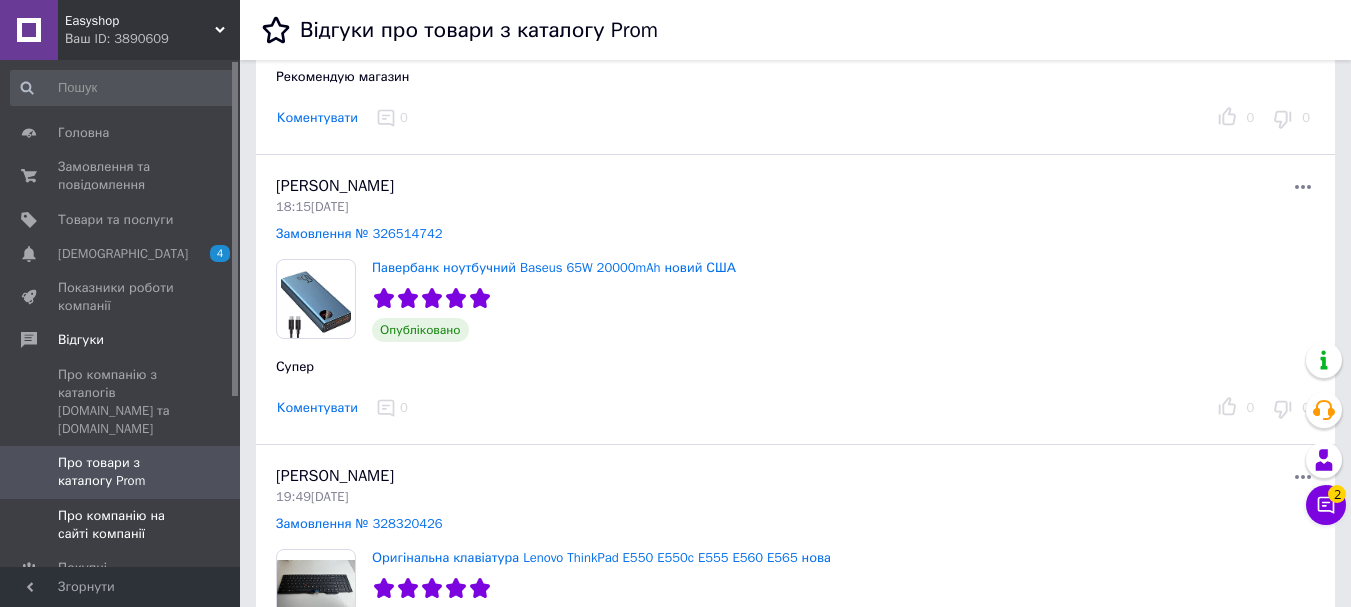 click at bounding box center (212, 525) 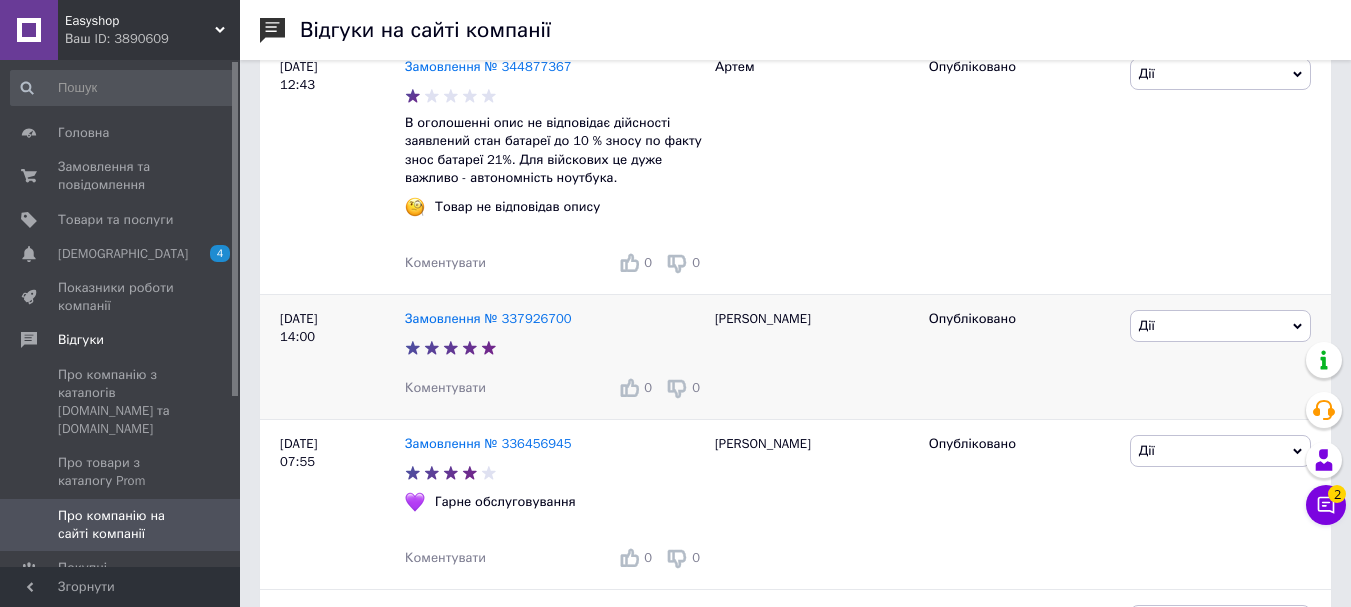 scroll, scrollTop: 0, scrollLeft: 0, axis: both 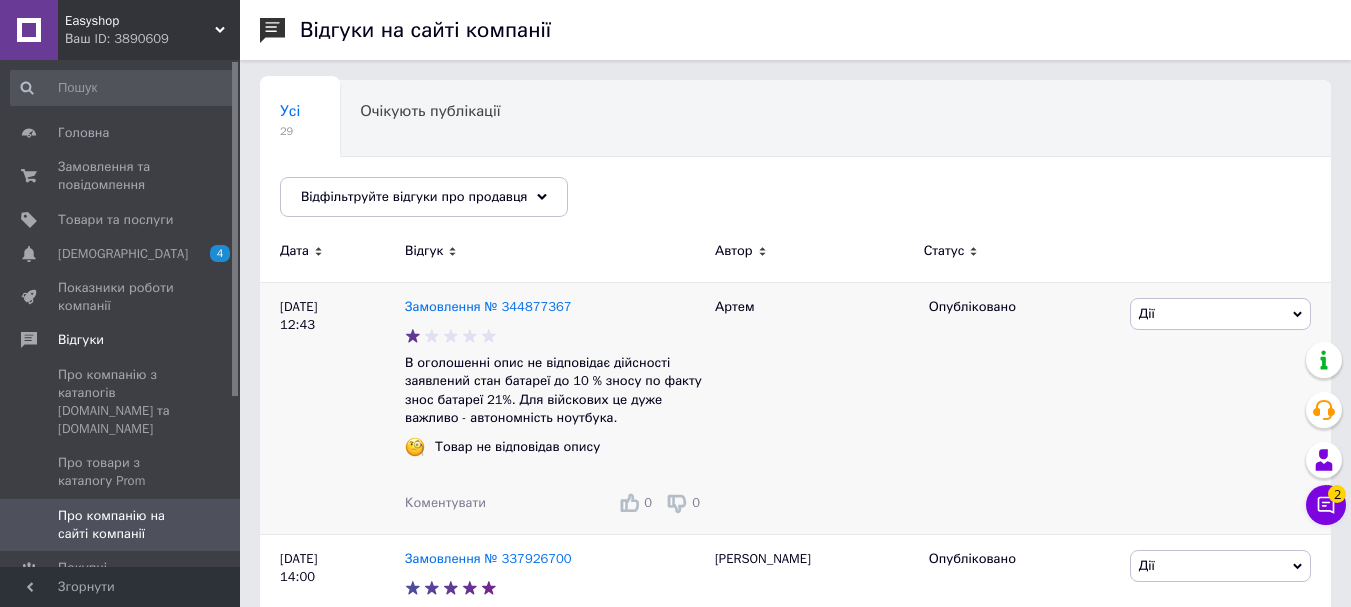 click on "Дії" at bounding box center [1220, 314] 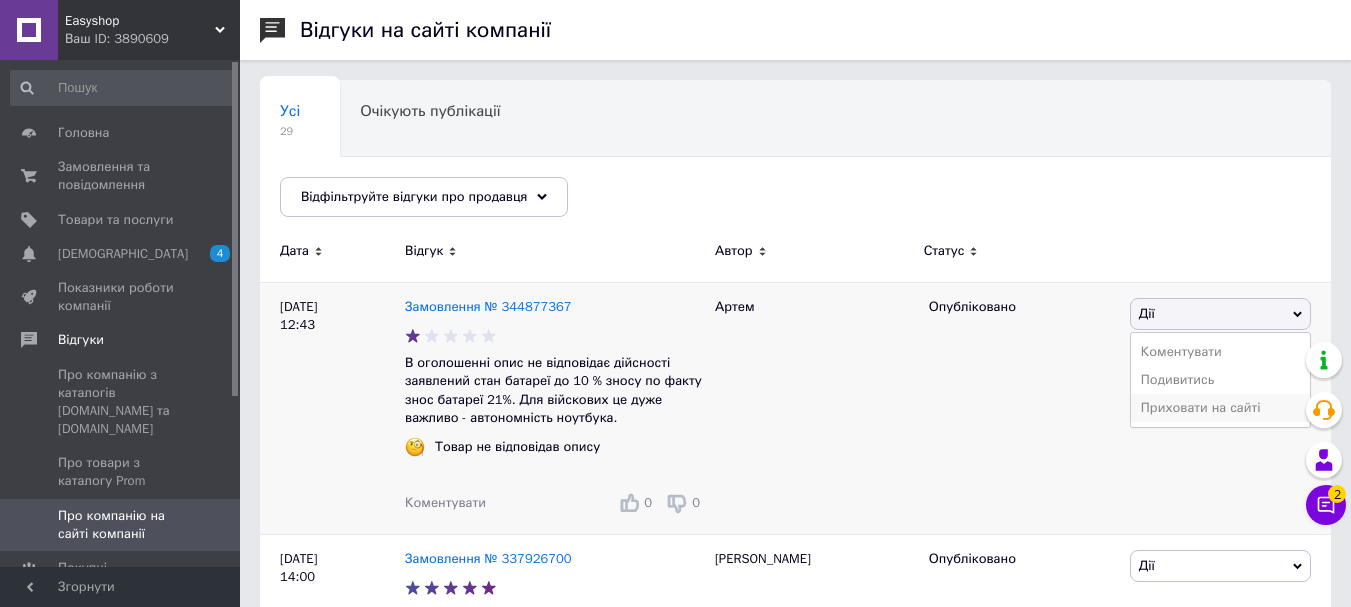 click on "Приховати на сайті" at bounding box center (1220, 408) 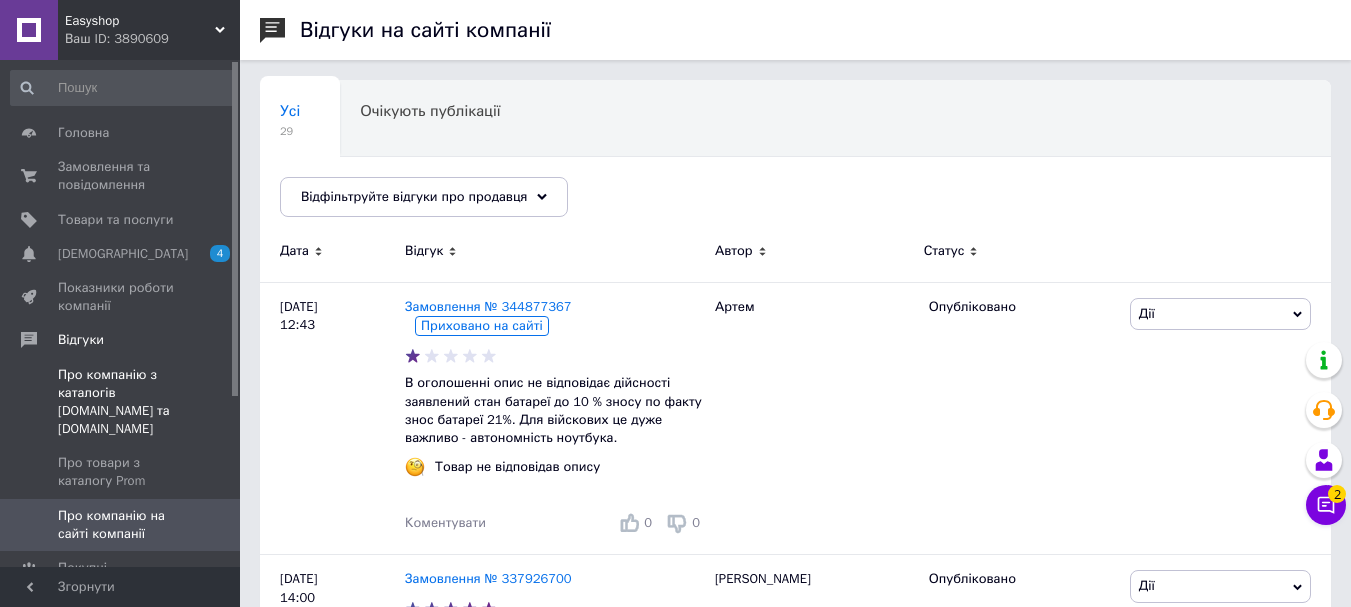 click on "Про компанію з каталогів [DOMAIN_NAME] та [DOMAIN_NAME]" at bounding box center (121, 402) 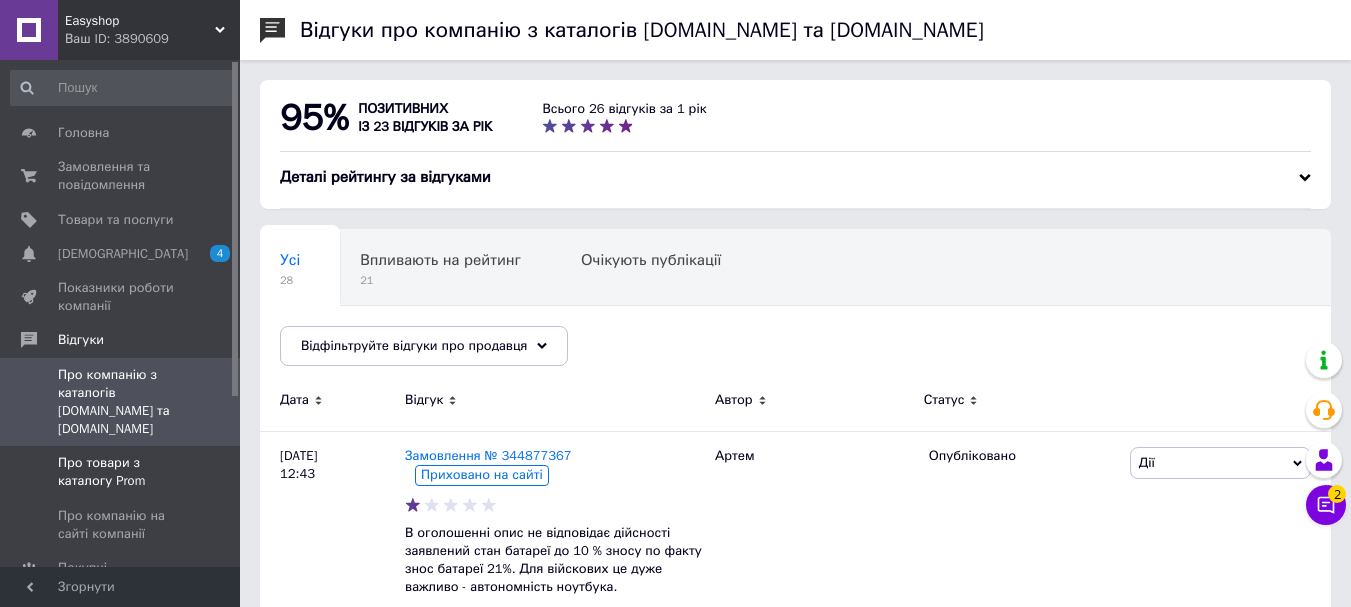 click on "Про товари з каталогу Prom" at bounding box center [121, 472] 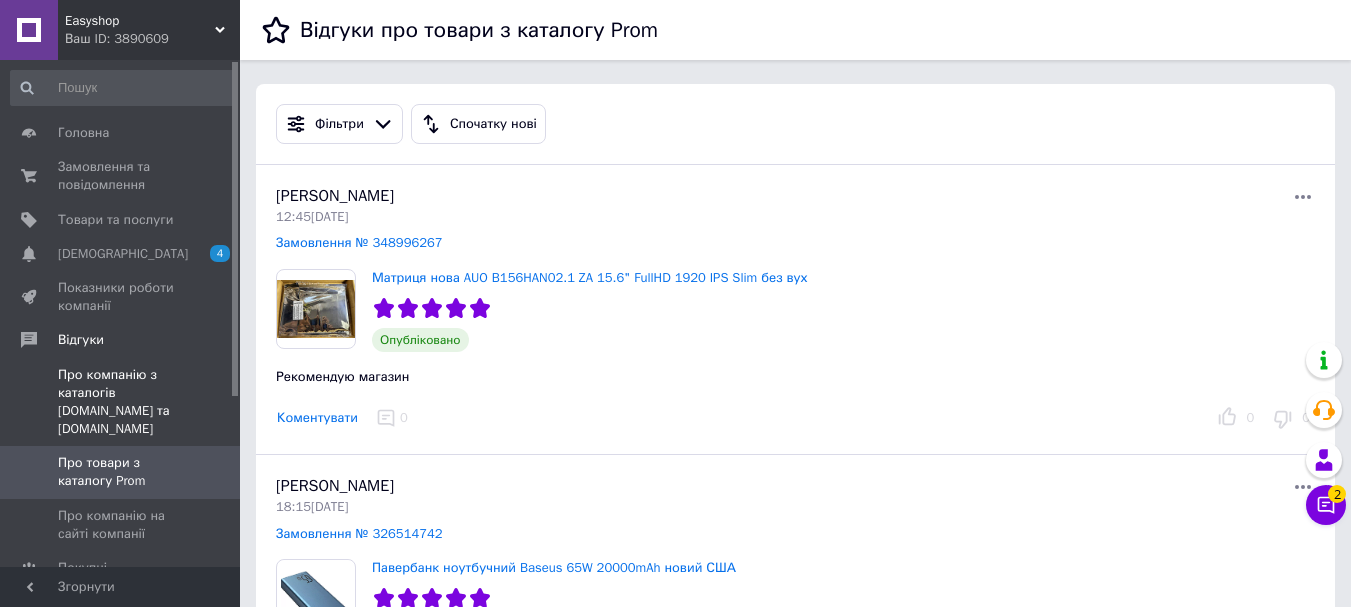 click on "Про компанію з каталогів [DOMAIN_NAME] та [DOMAIN_NAME]" at bounding box center [123, 402] 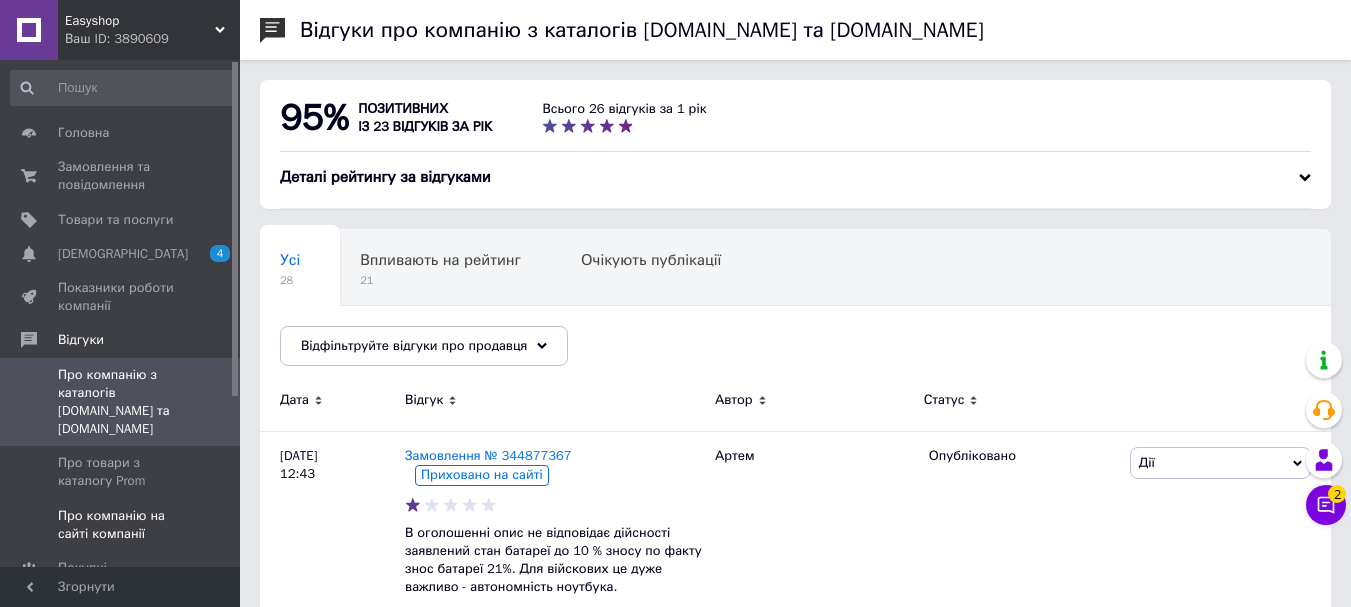 click on "Про компанію на сайті компанії" at bounding box center [123, 525] 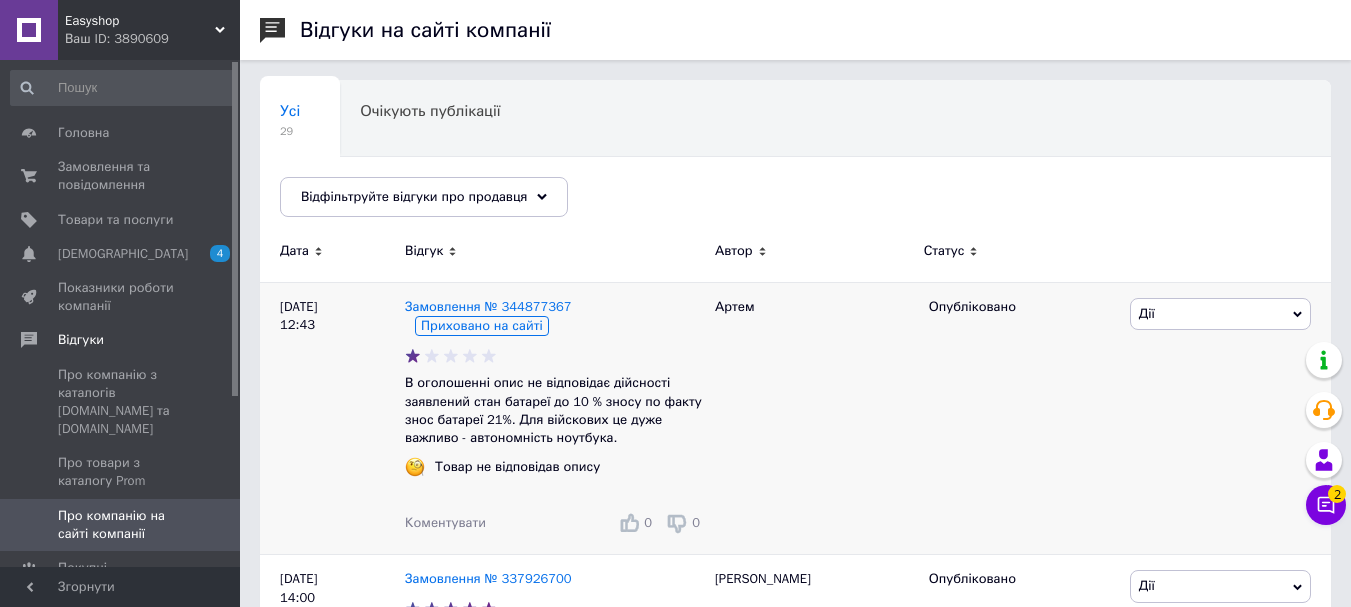 click on "Дії" at bounding box center [1220, 314] 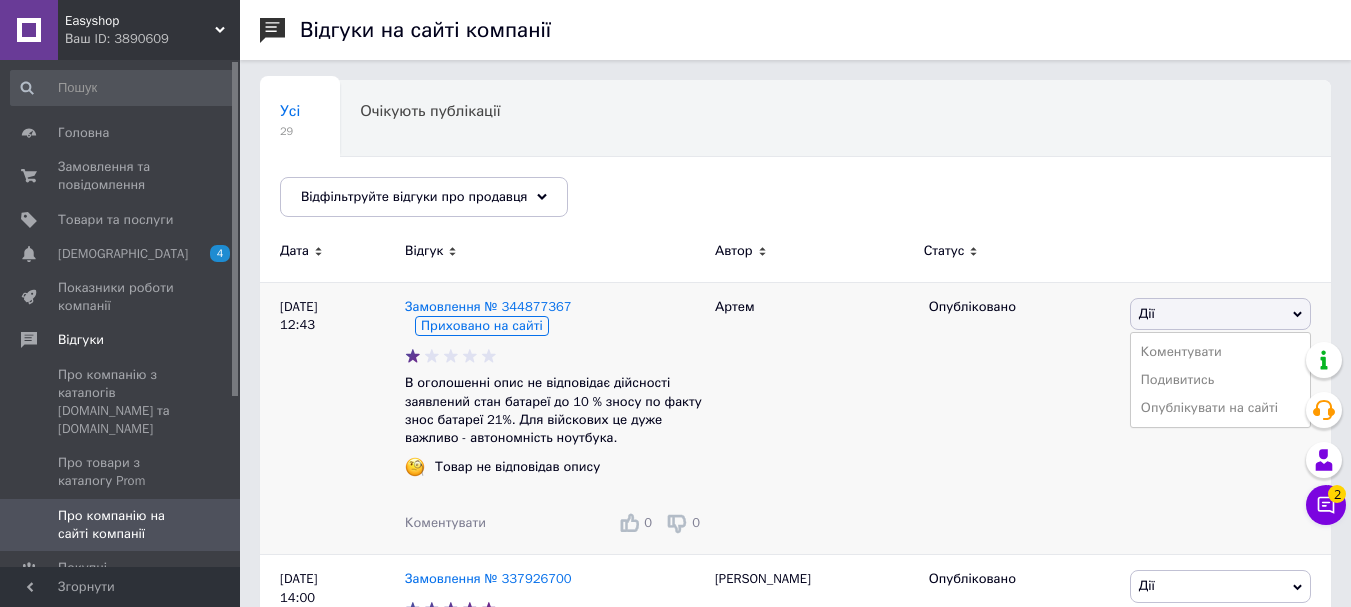 click on "Дії" at bounding box center [1220, 314] 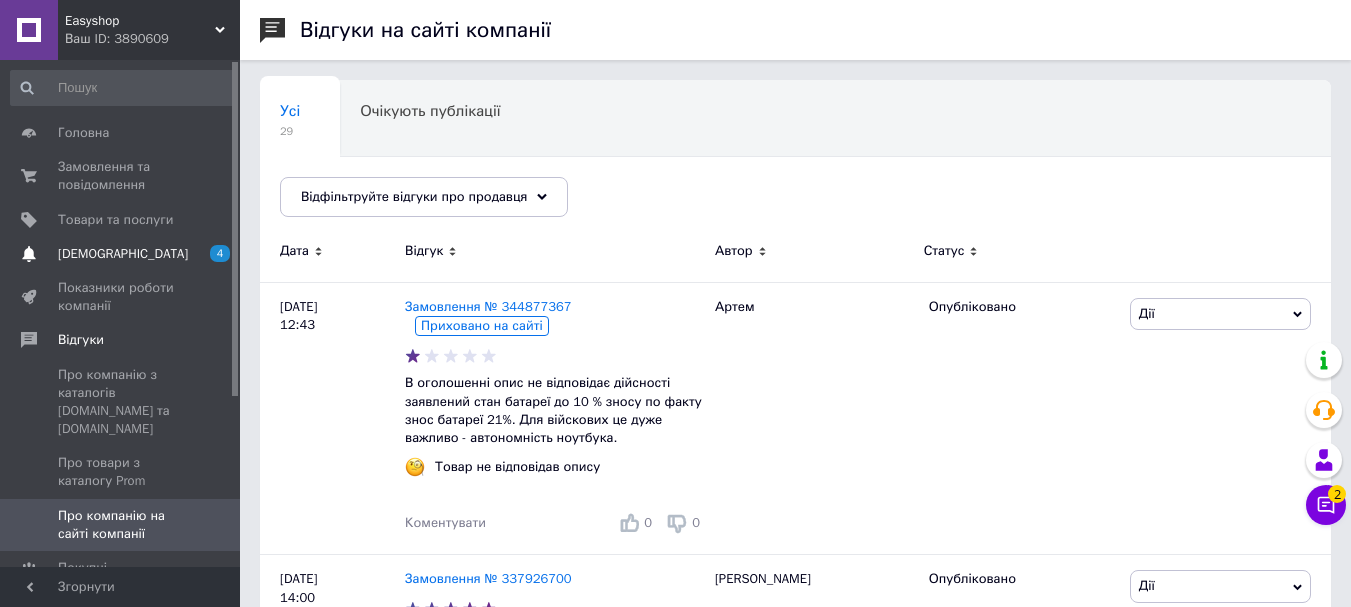 click on "[DEMOGRAPHIC_DATA]" at bounding box center [121, 254] 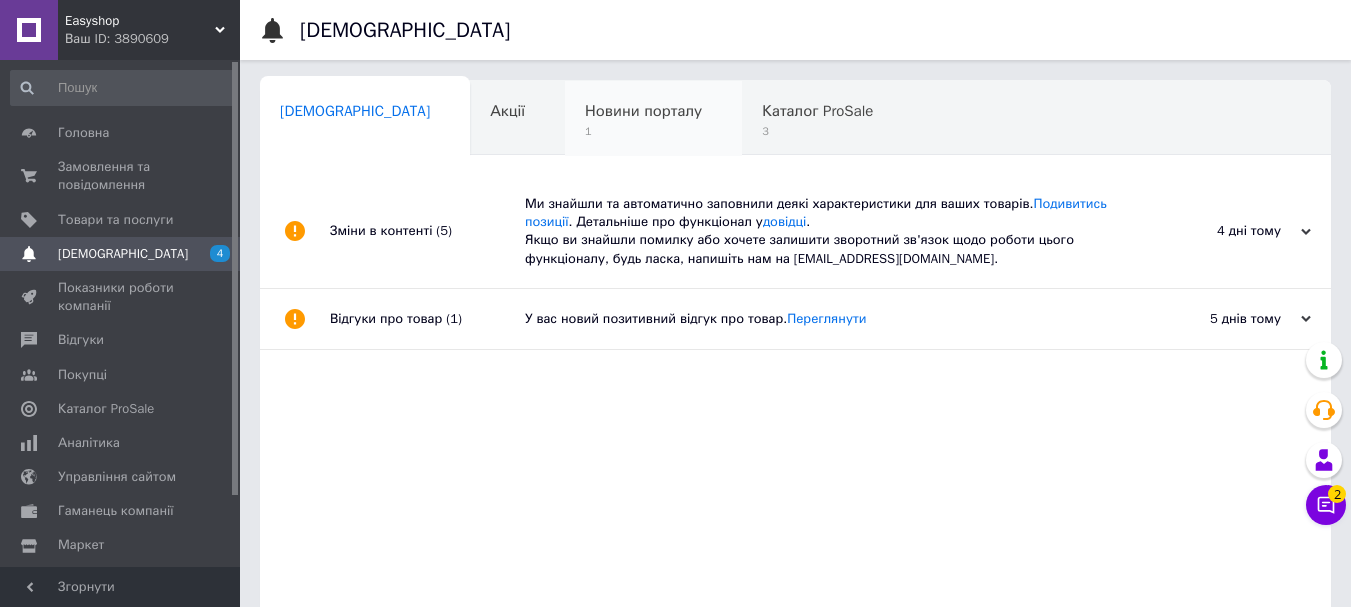 click on "Новини порталу" at bounding box center (643, 111) 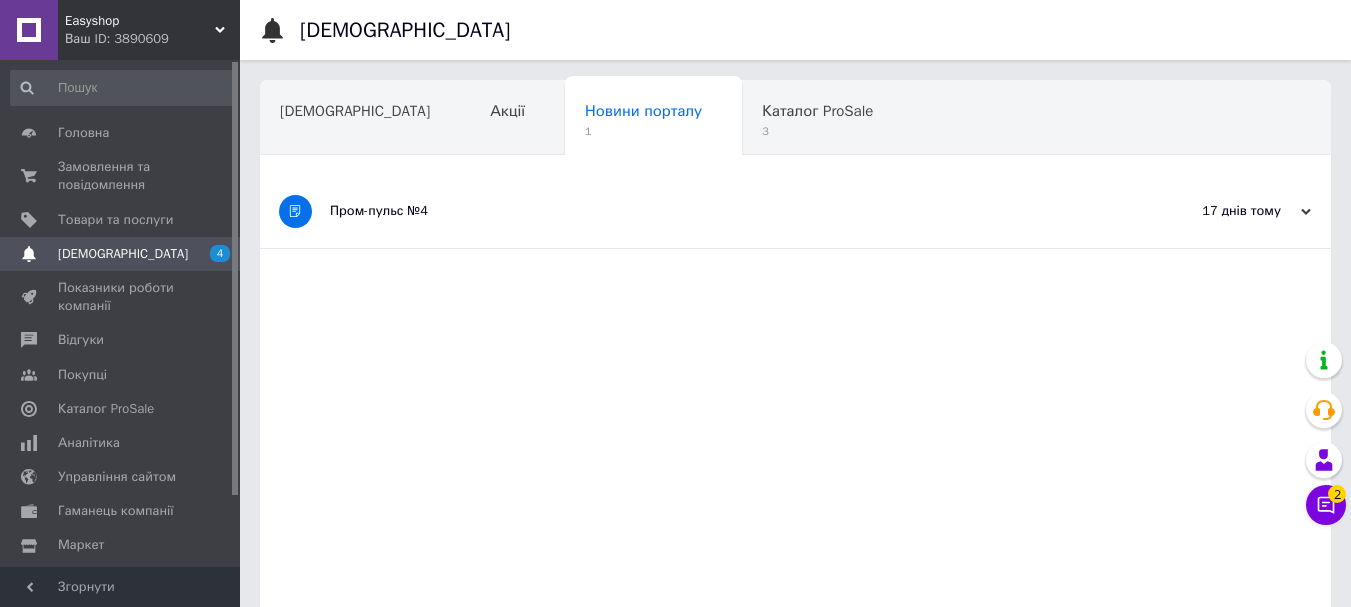 click on "3" at bounding box center (817, 131) 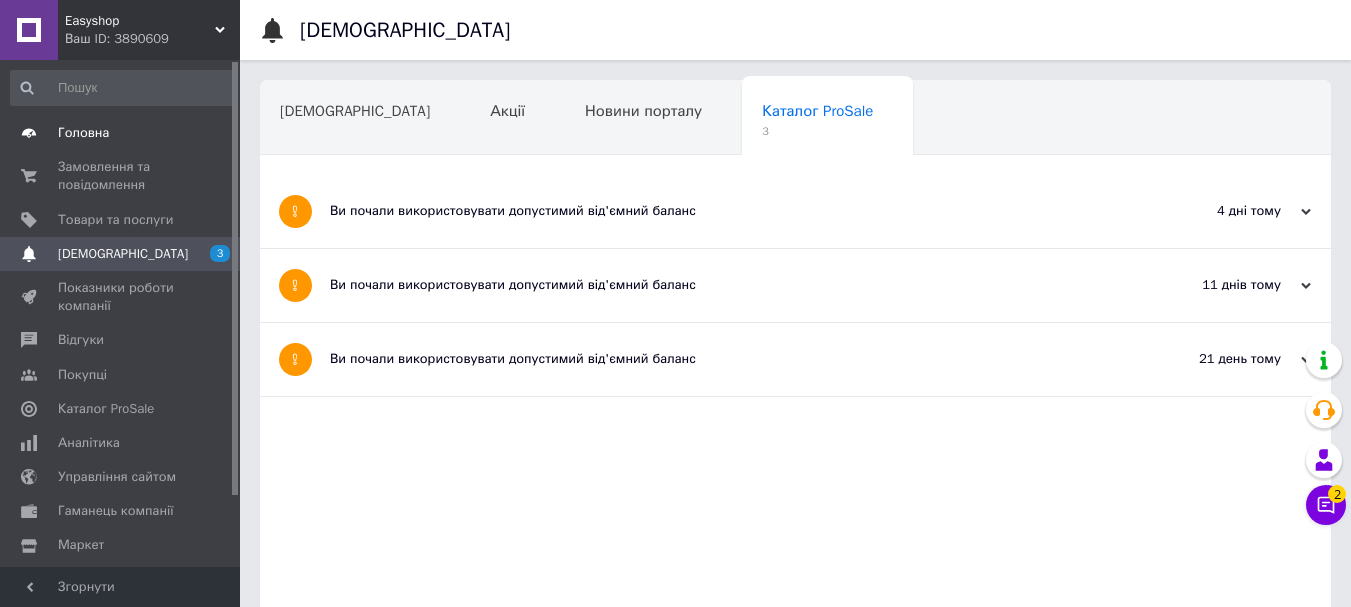 click on "Головна" at bounding box center (121, 133) 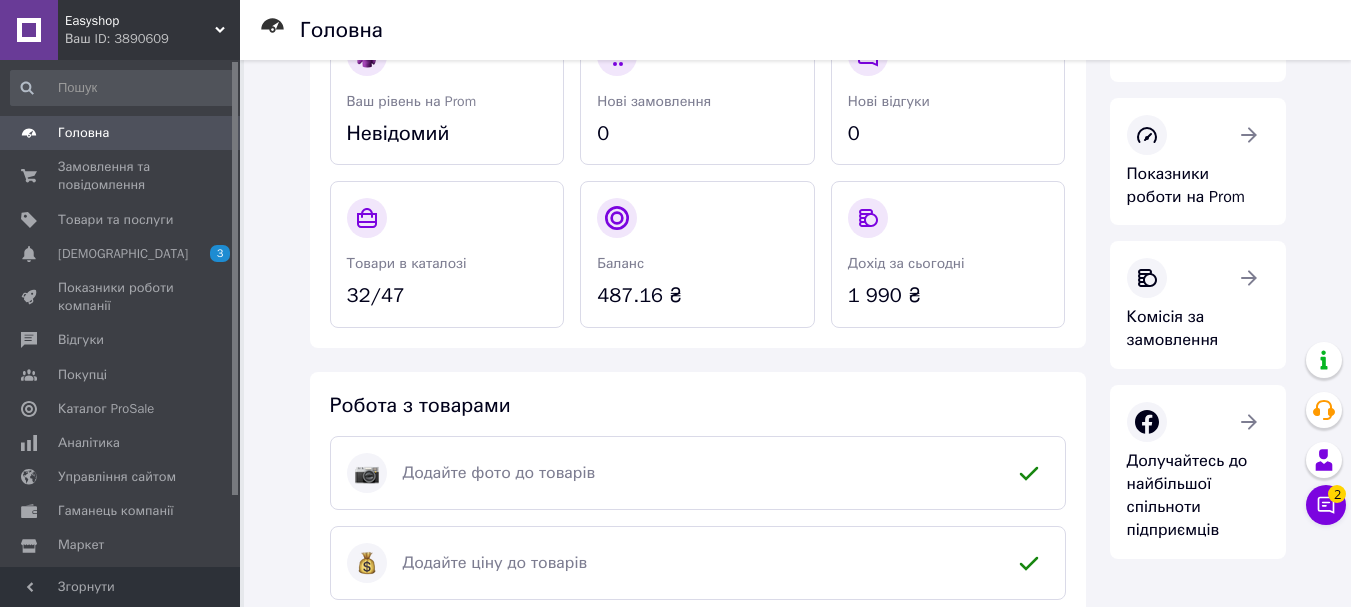 scroll, scrollTop: 0, scrollLeft: 0, axis: both 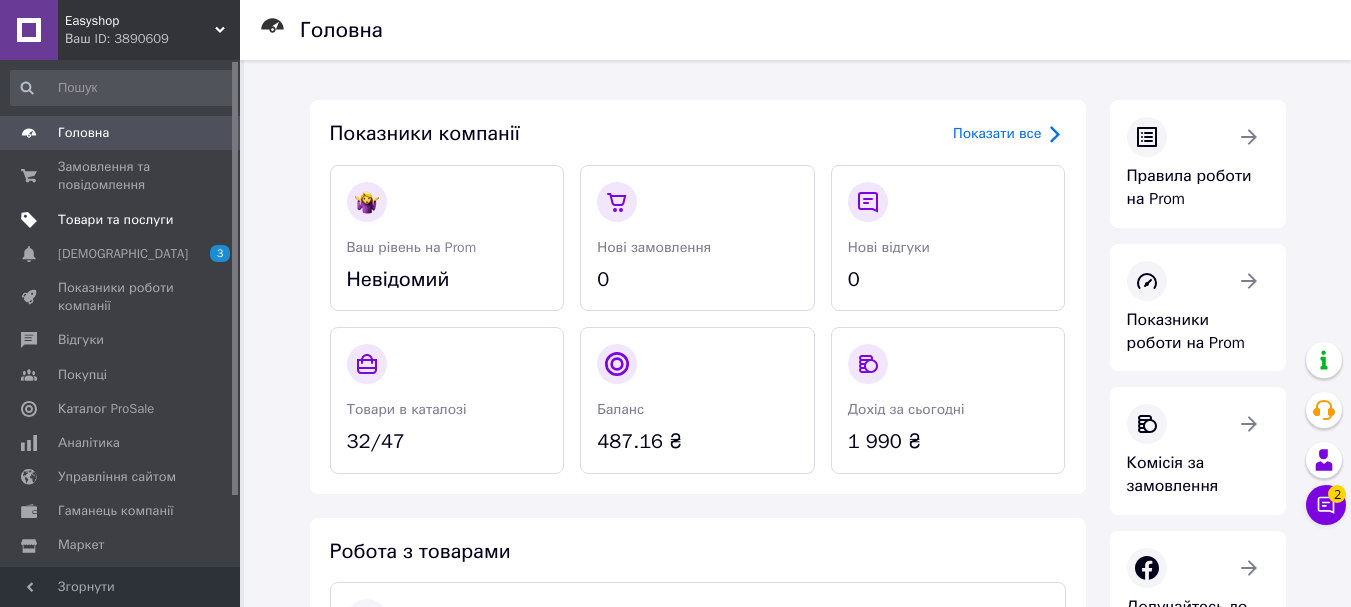 click on "Товари та послуги" at bounding box center (115, 220) 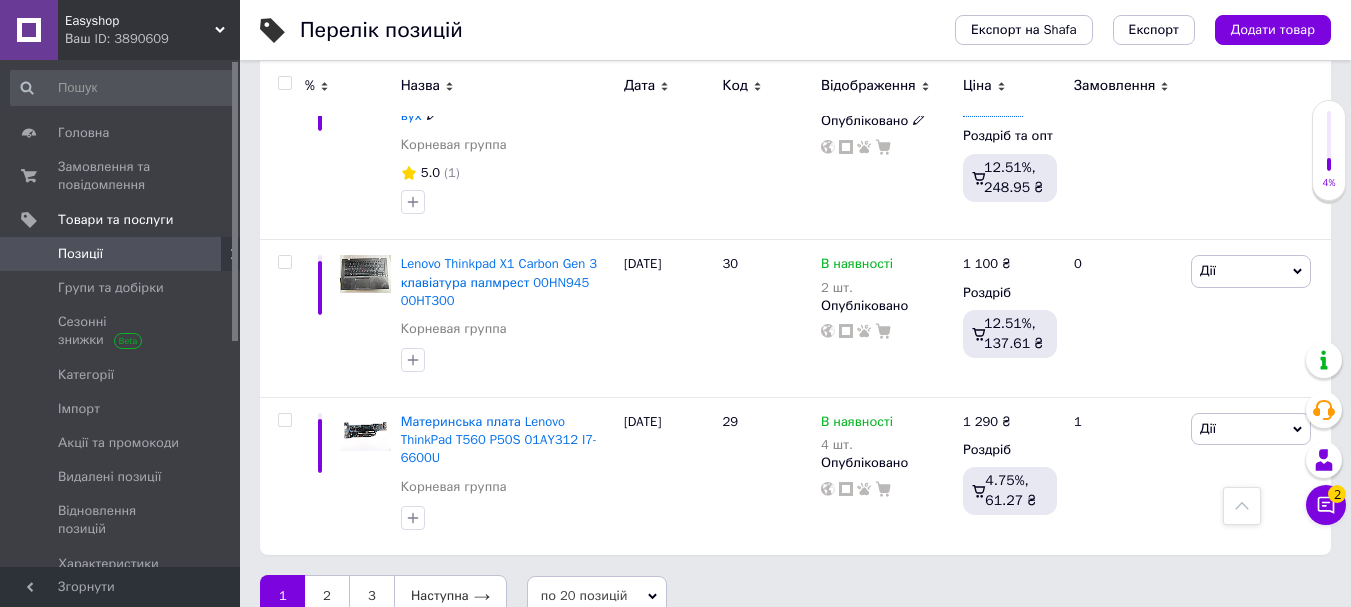 scroll, scrollTop: 2964, scrollLeft: 0, axis: vertical 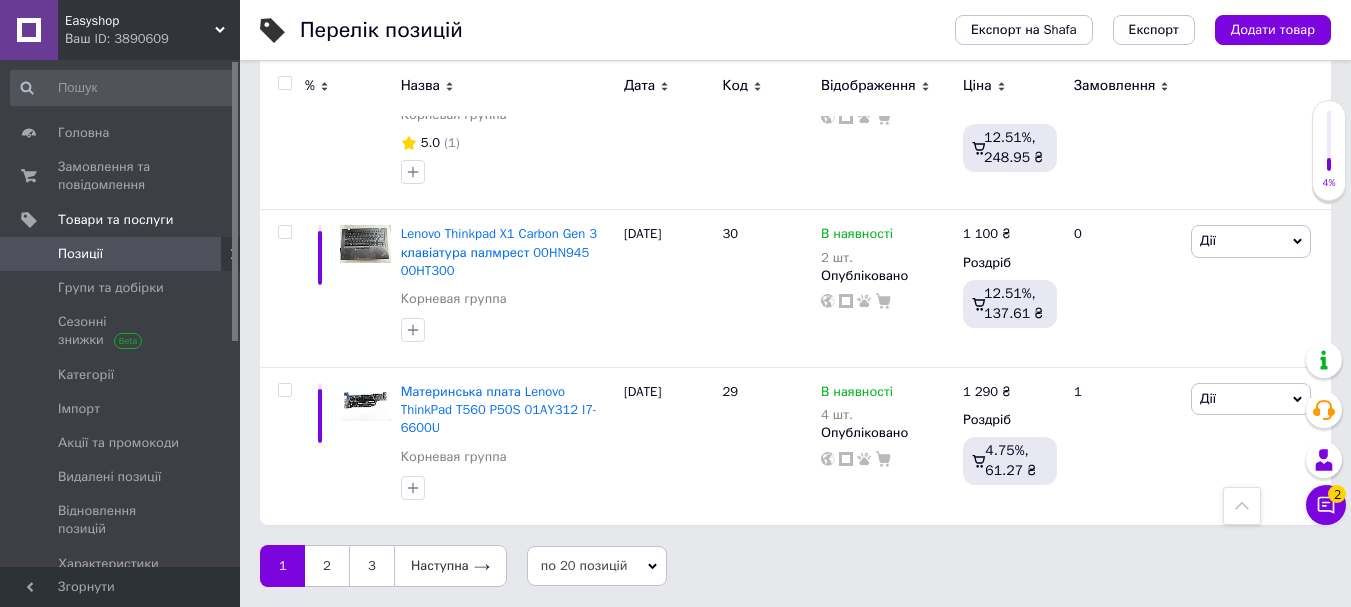 click on "1" at bounding box center [282, 566] 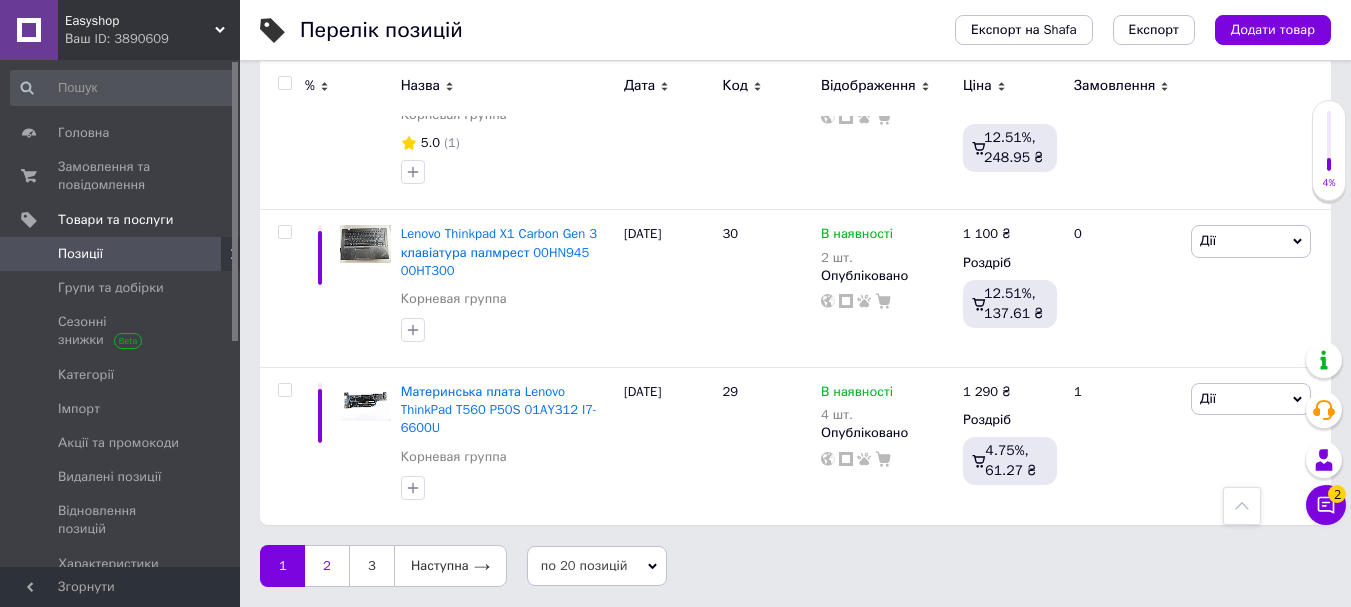 click on "2" at bounding box center (327, 566) 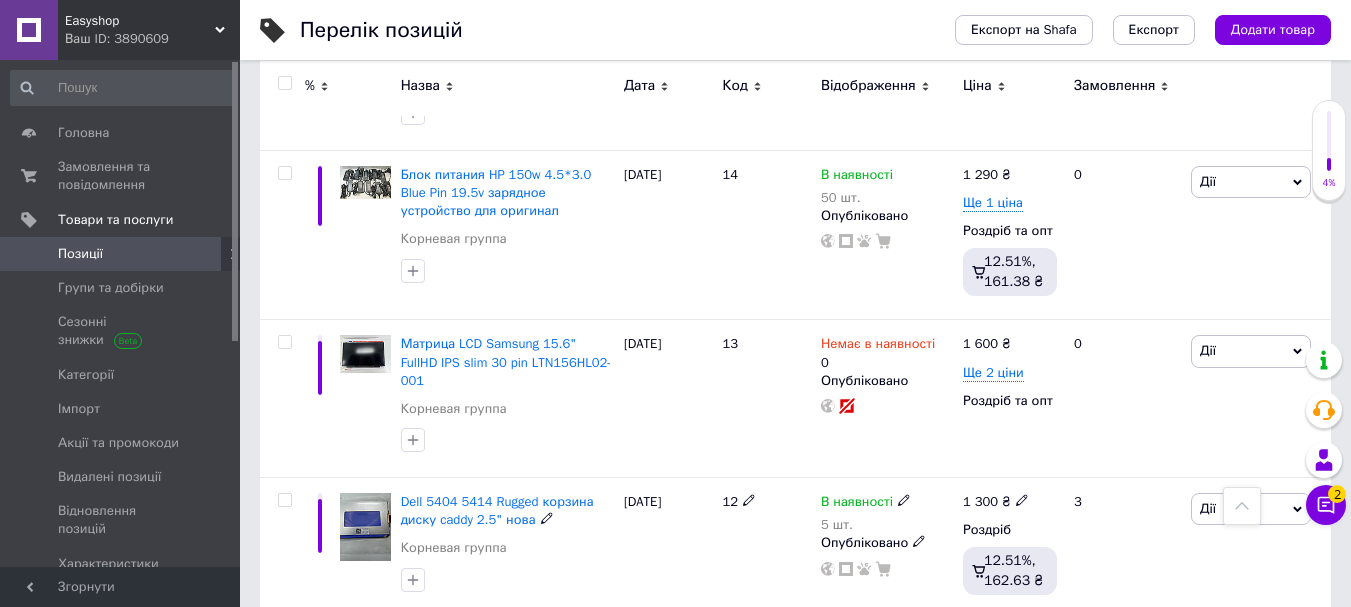 scroll, scrollTop: 2764, scrollLeft: 0, axis: vertical 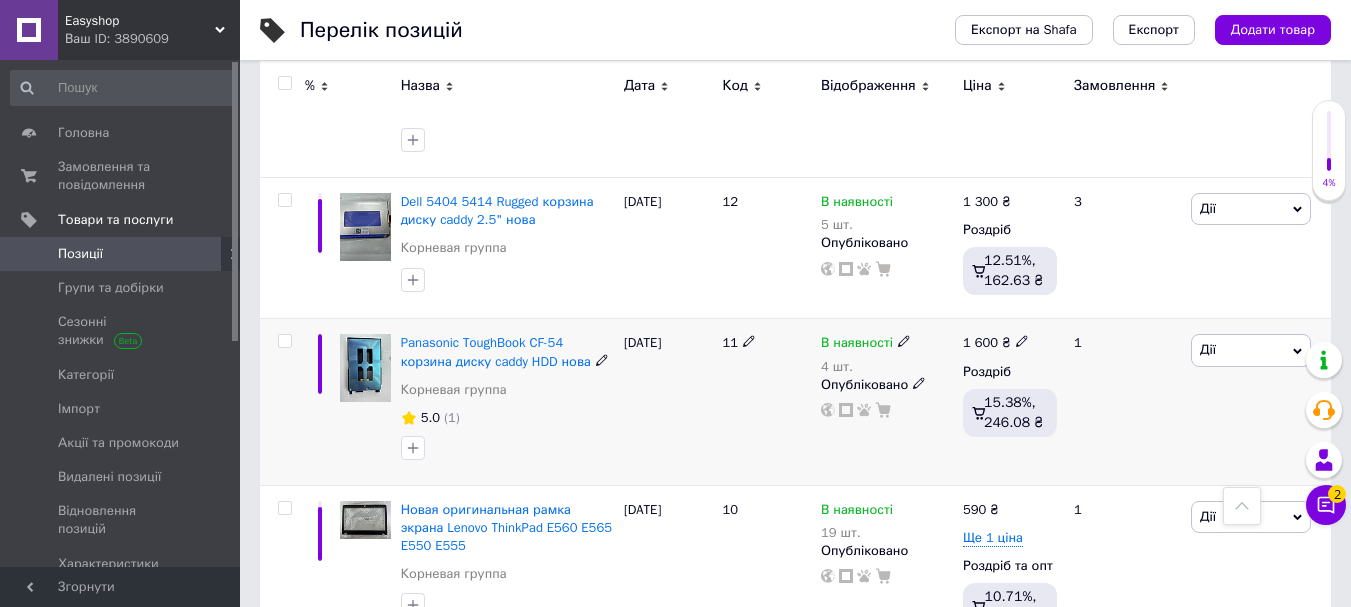 click 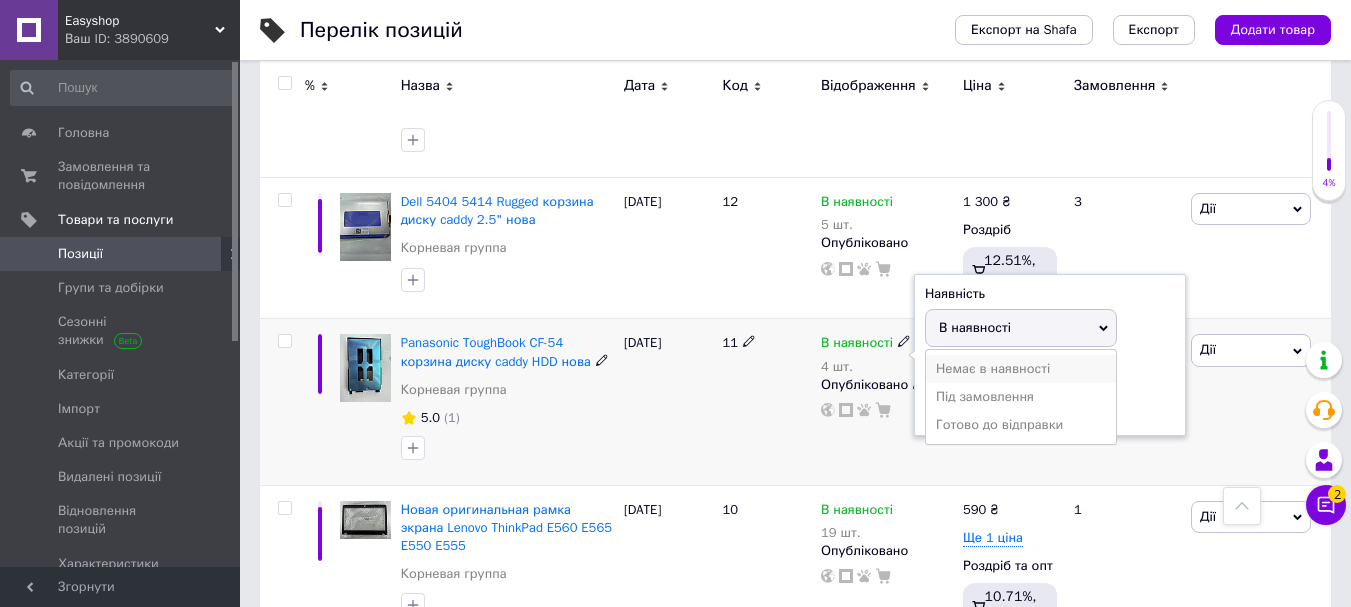 click on "Немає в наявності" at bounding box center [1021, 369] 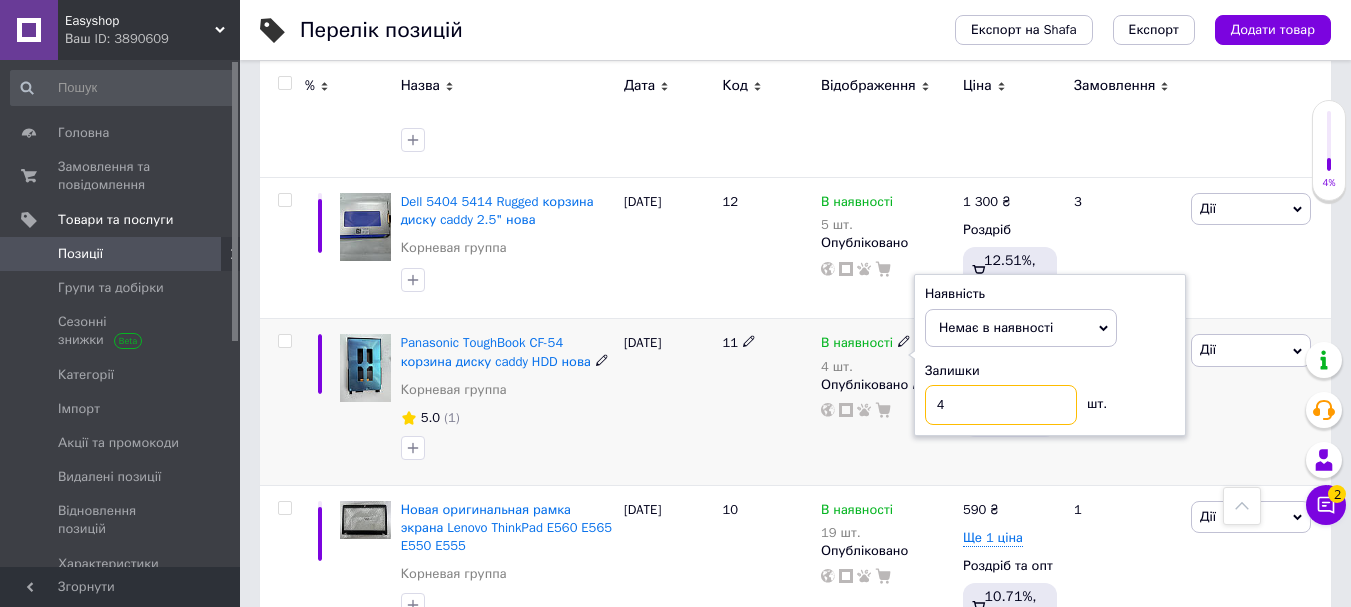 click on "4" at bounding box center [1001, 405] 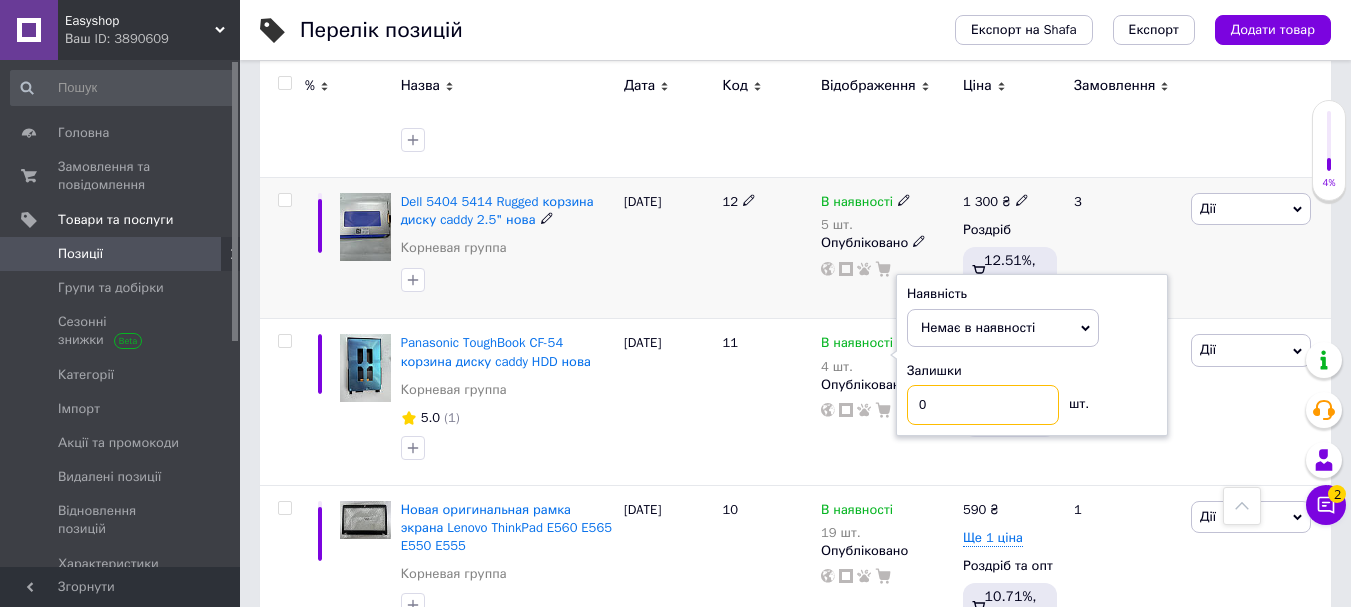 type on "0" 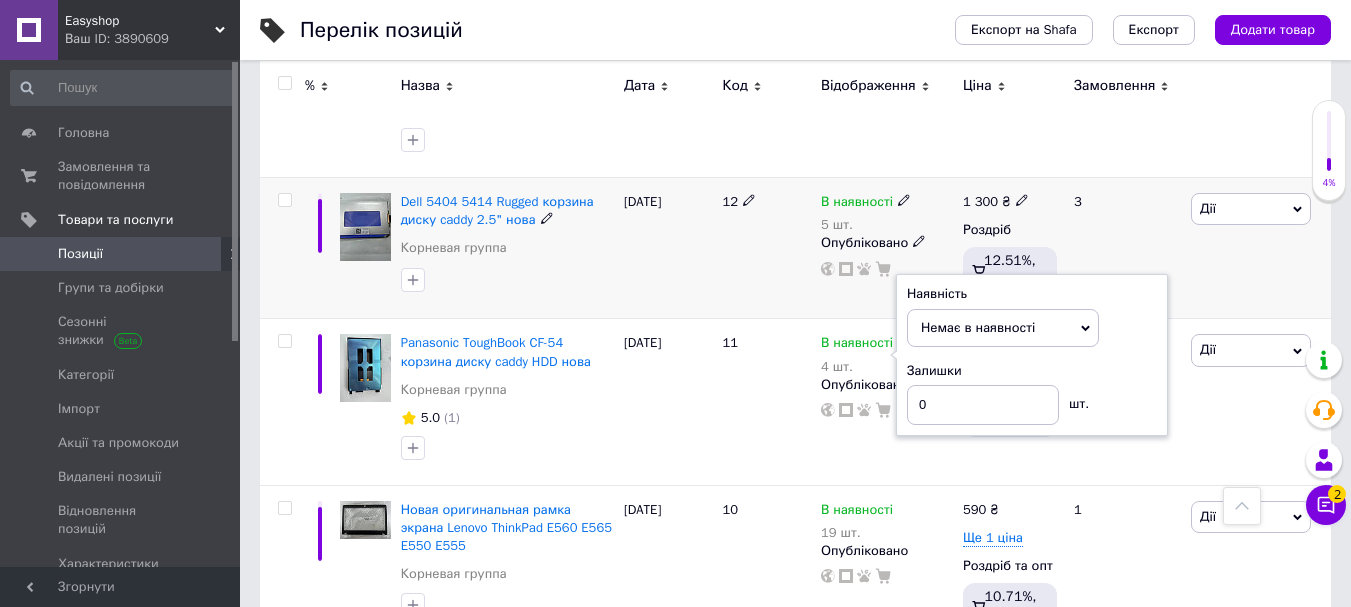 click on "В наявності 5 шт. Опубліковано" at bounding box center (887, 248) 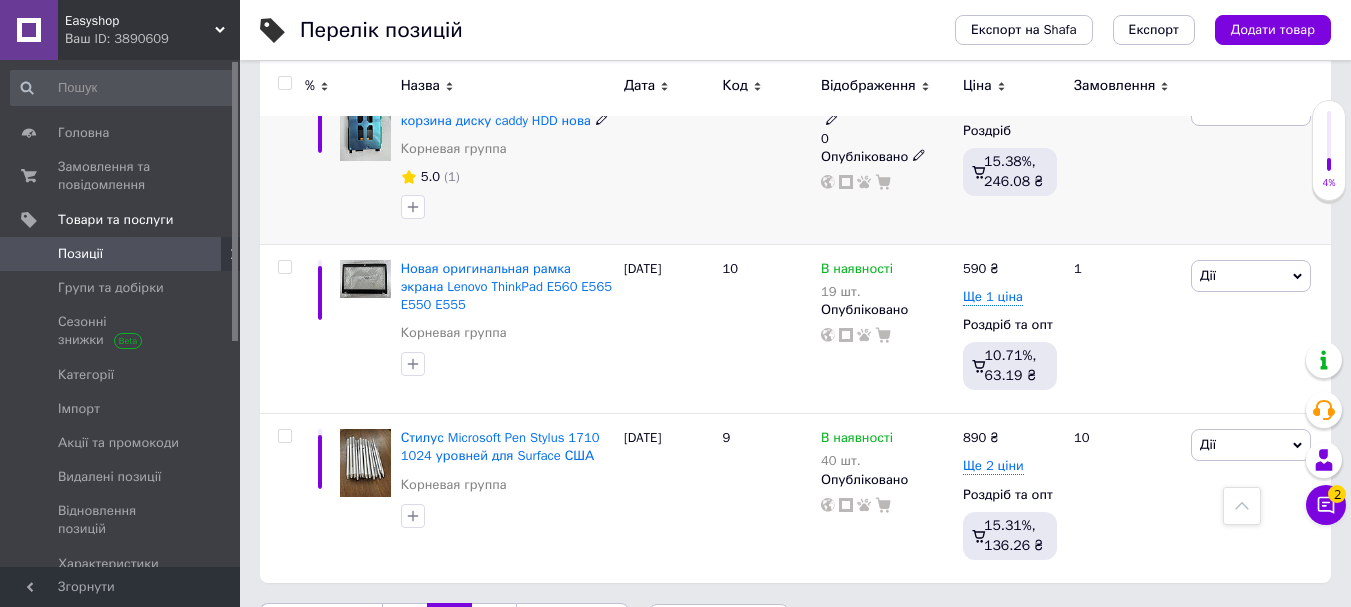 scroll, scrollTop: 3027, scrollLeft: 0, axis: vertical 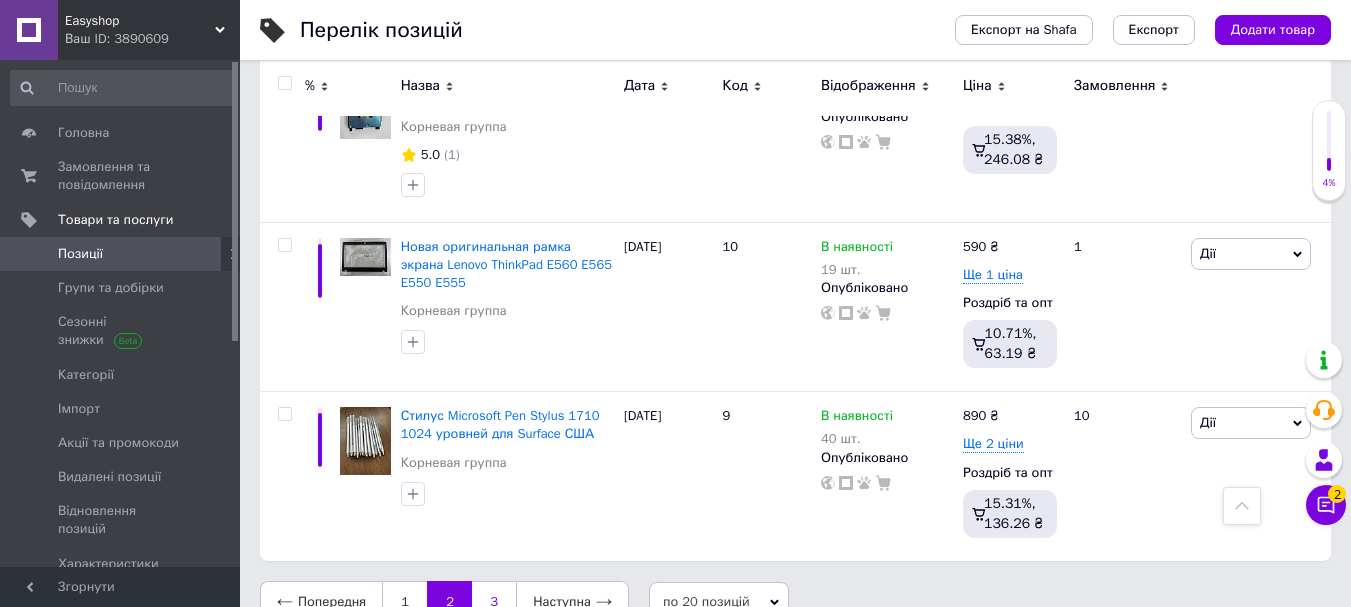 click on "3" at bounding box center [494, 602] 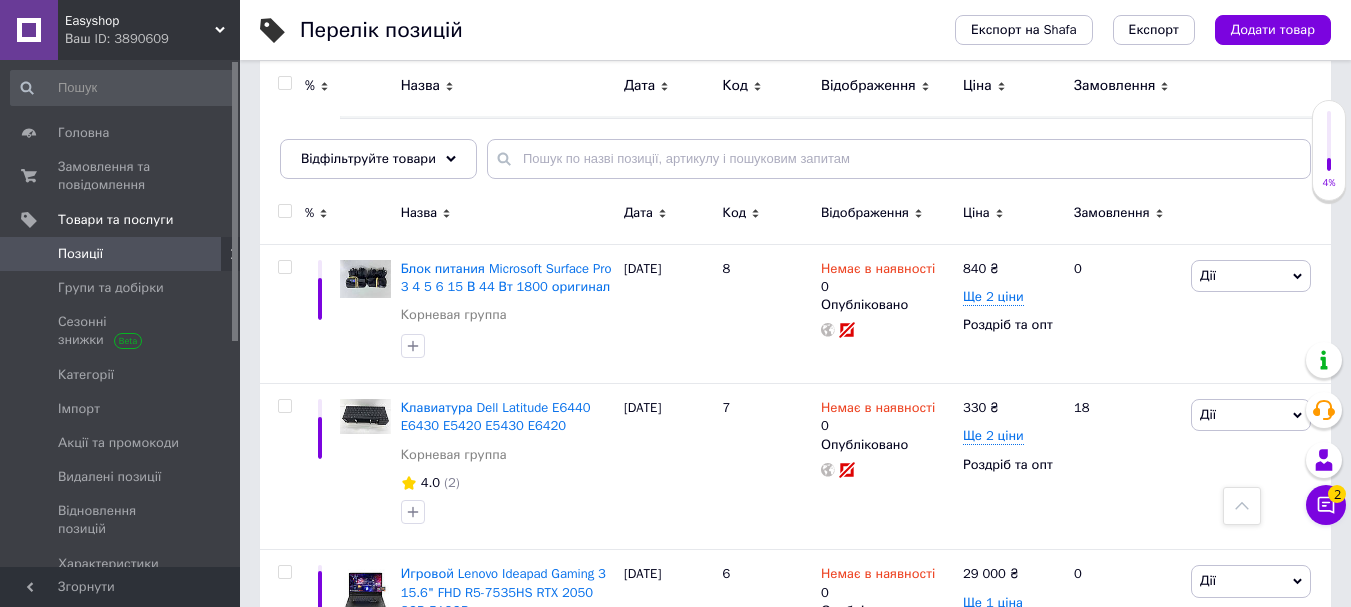 scroll, scrollTop: 0, scrollLeft: 0, axis: both 